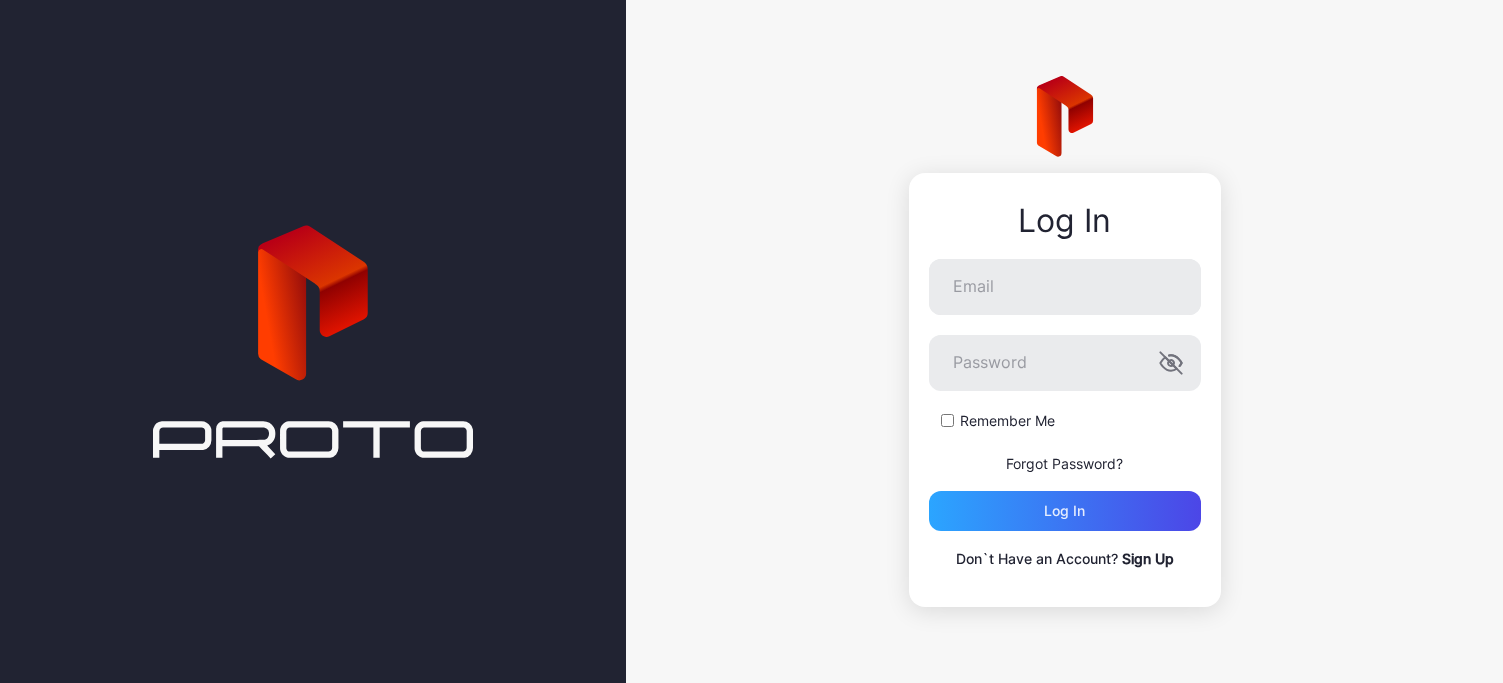 scroll, scrollTop: 0, scrollLeft: 0, axis: both 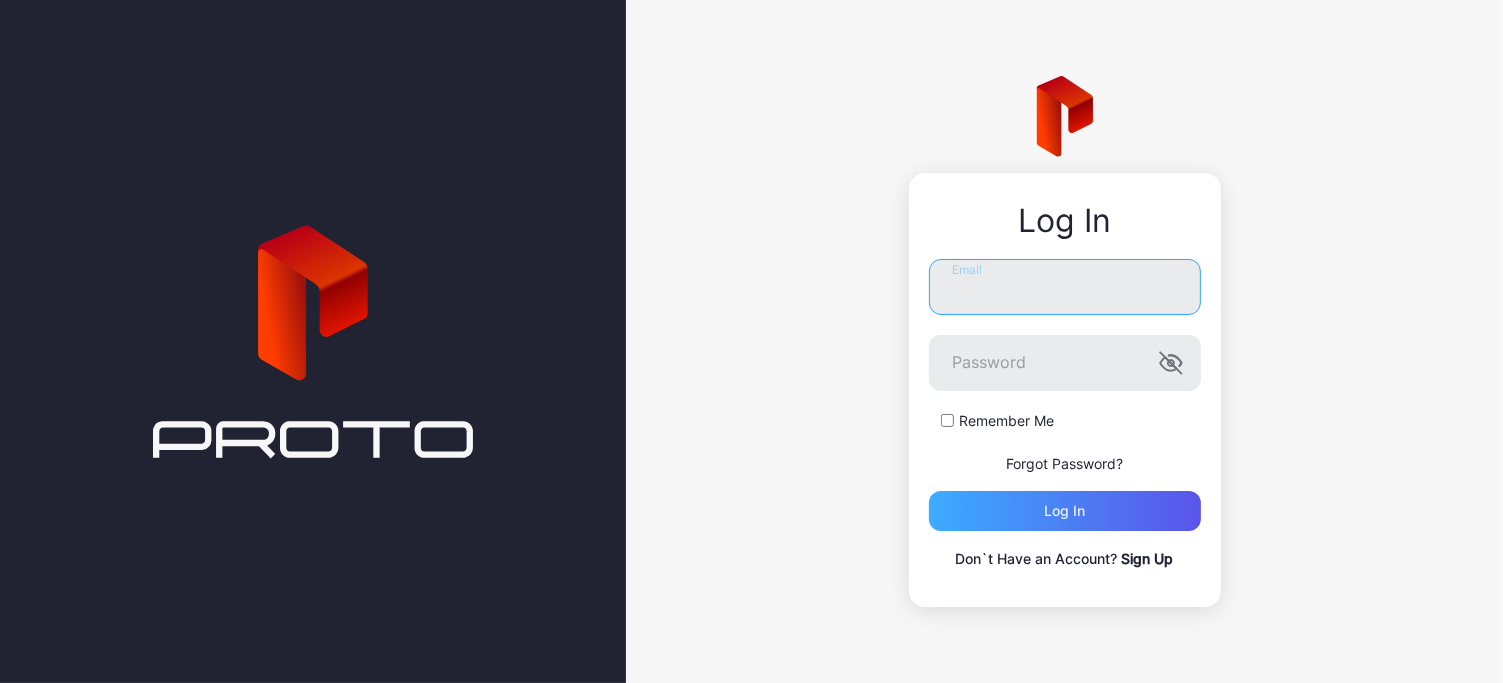 type on "**********" 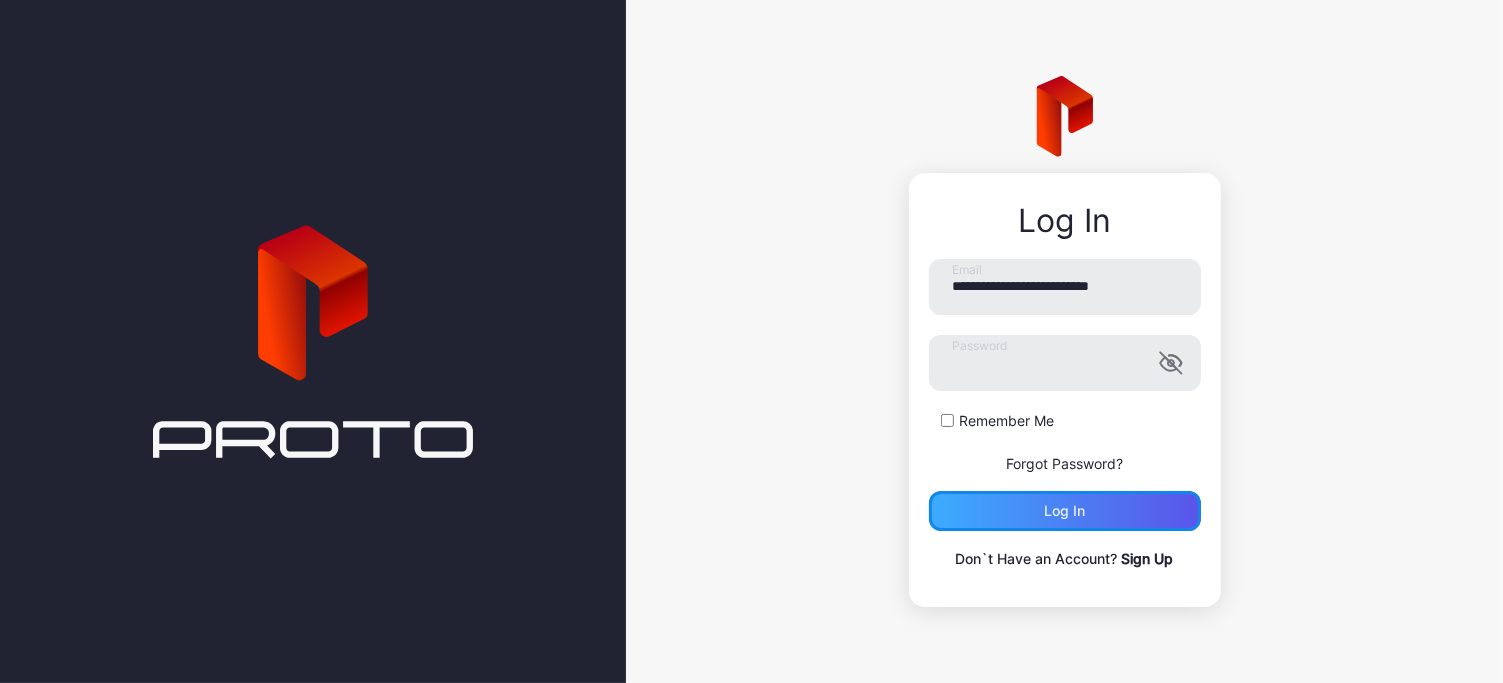 click on "Log in" at bounding box center (1065, 511) 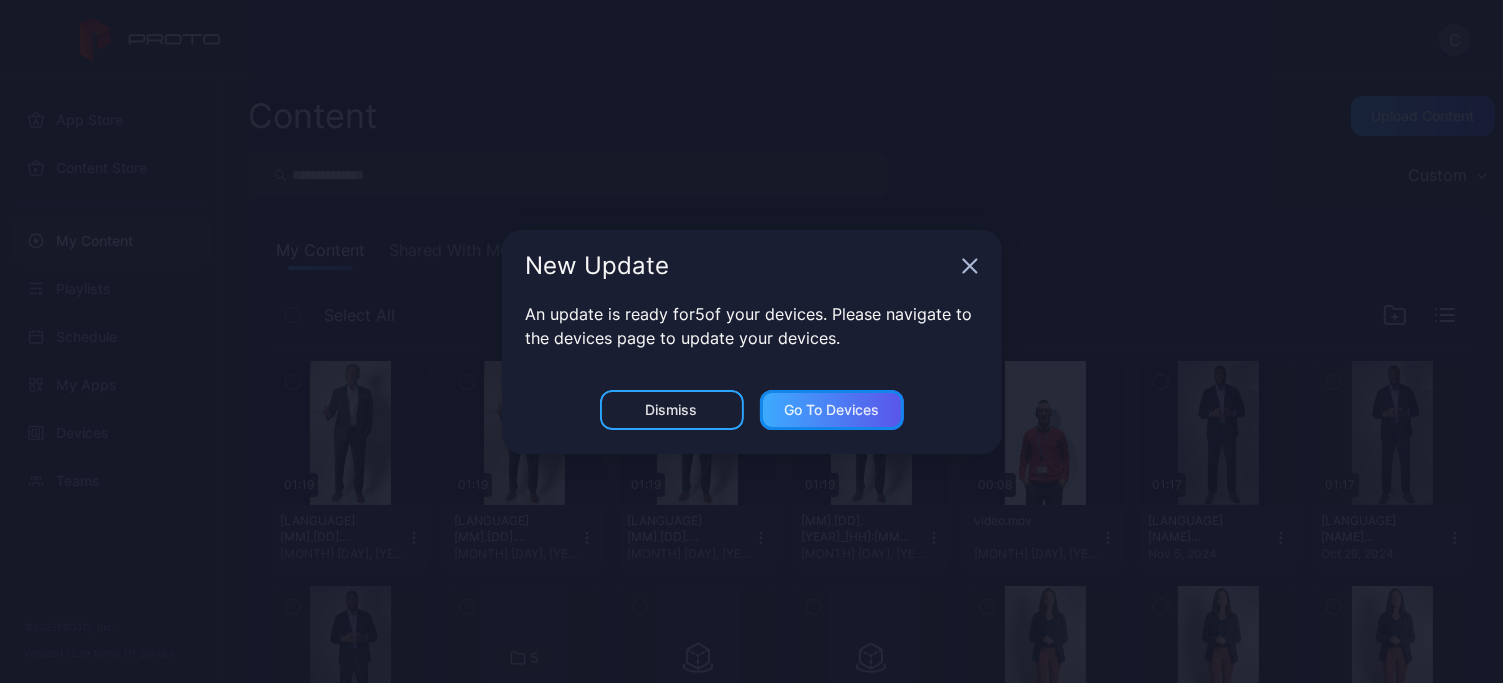 click on "Go to devices" at bounding box center [831, 410] 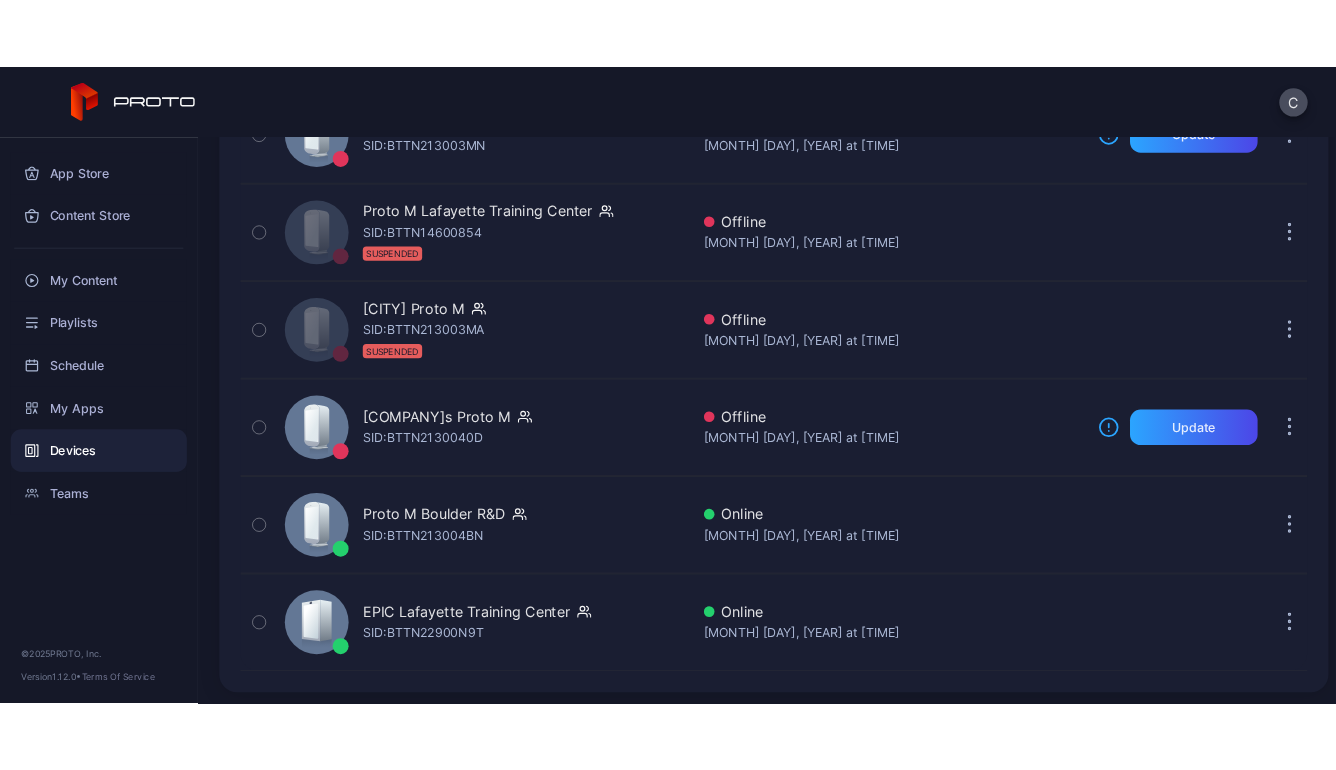 scroll, scrollTop: 424, scrollLeft: 0, axis: vertical 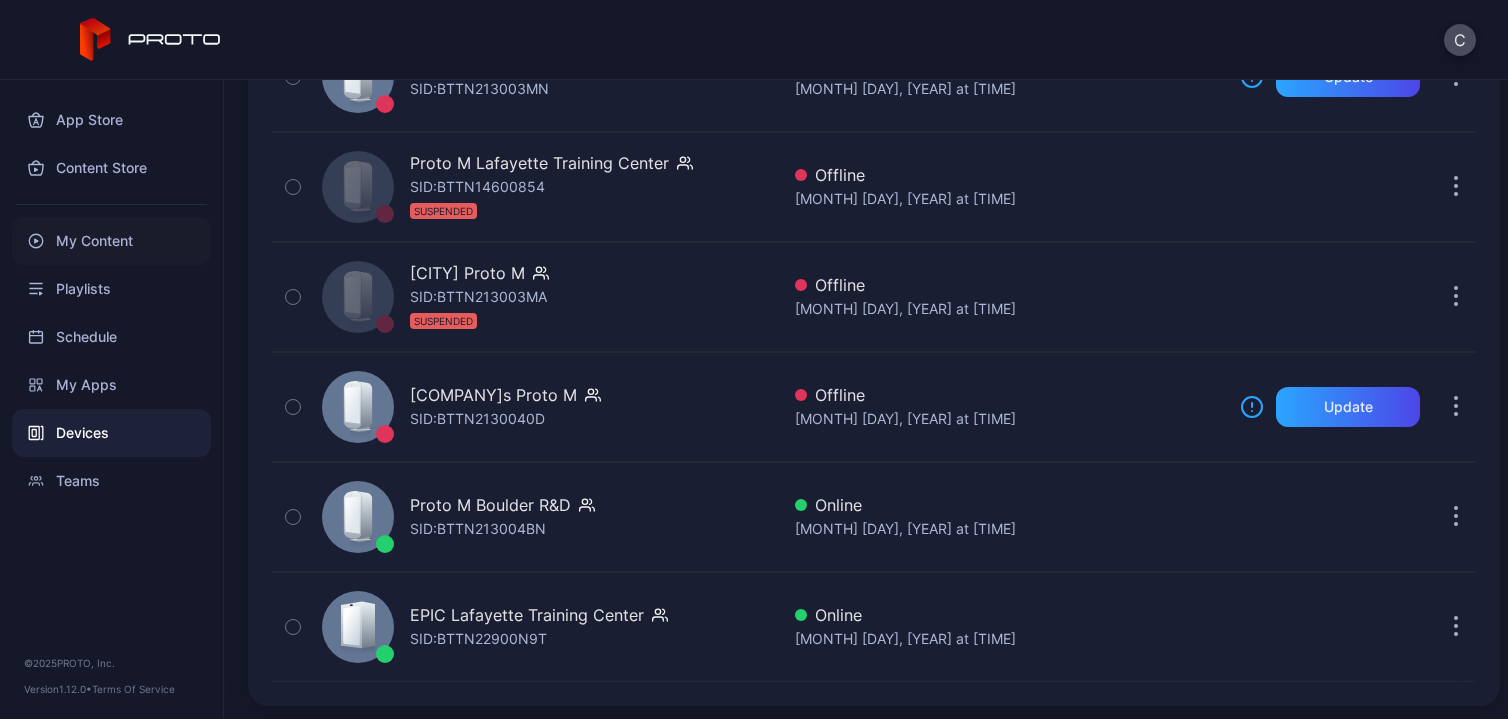 click on "My Content" at bounding box center (111, 241) 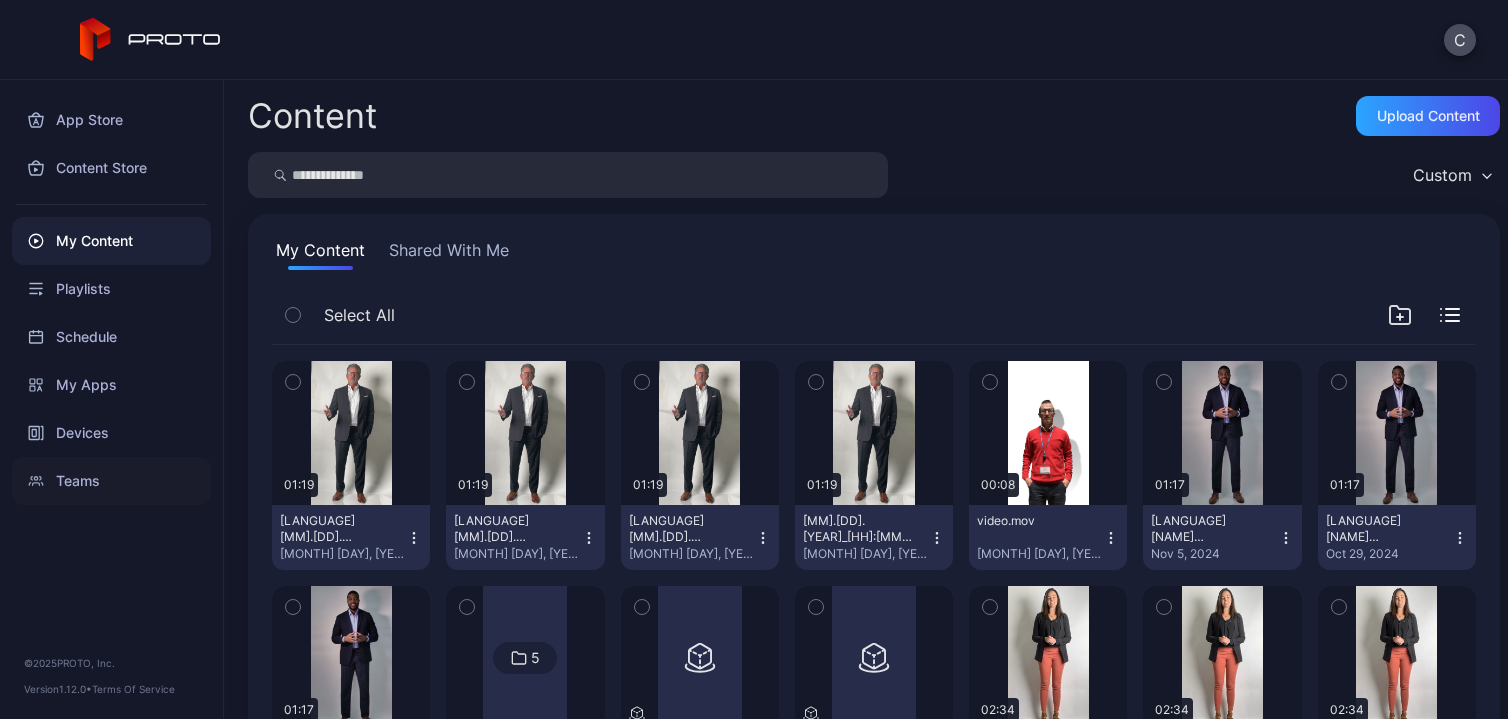 click on "Teams" at bounding box center [111, 481] 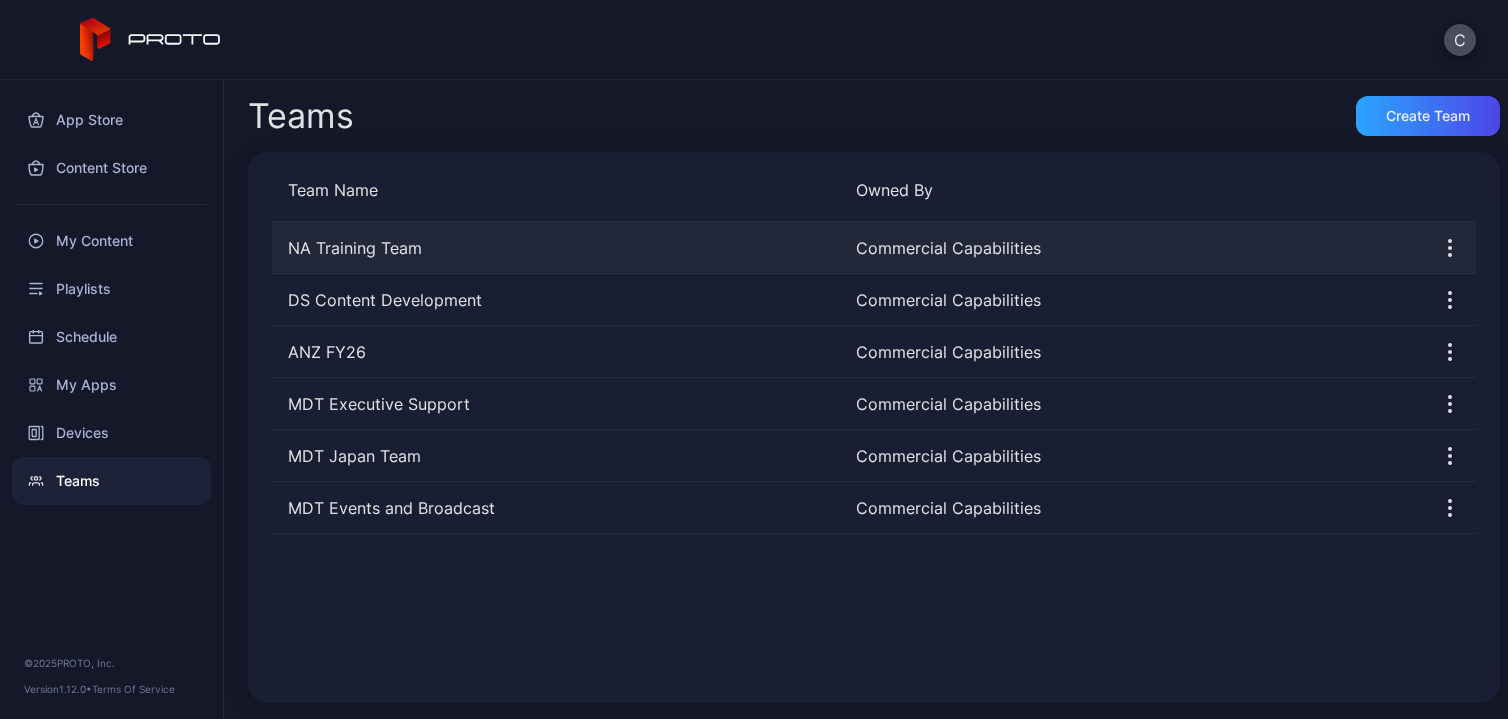 click on "NA Training Team" at bounding box center (556, 248) 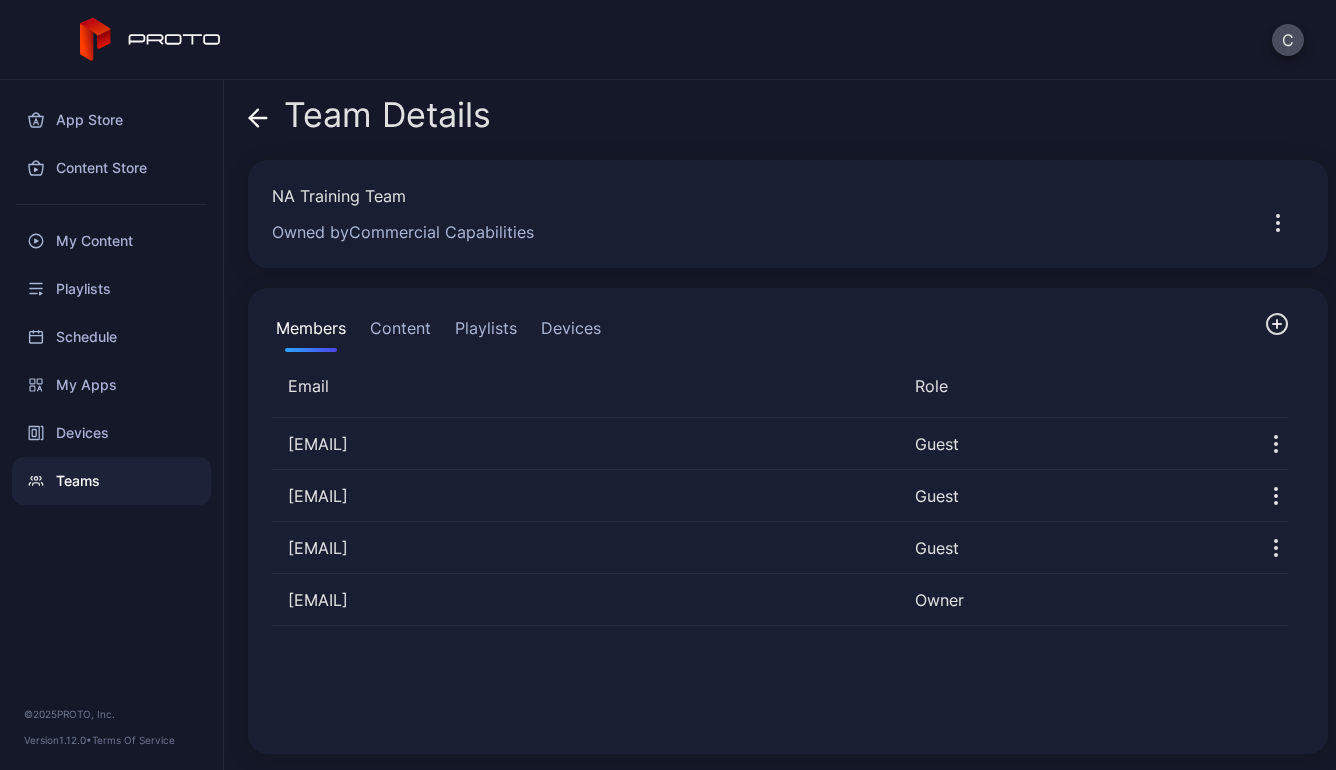 click on "Content" at bounding box center [400, 332] 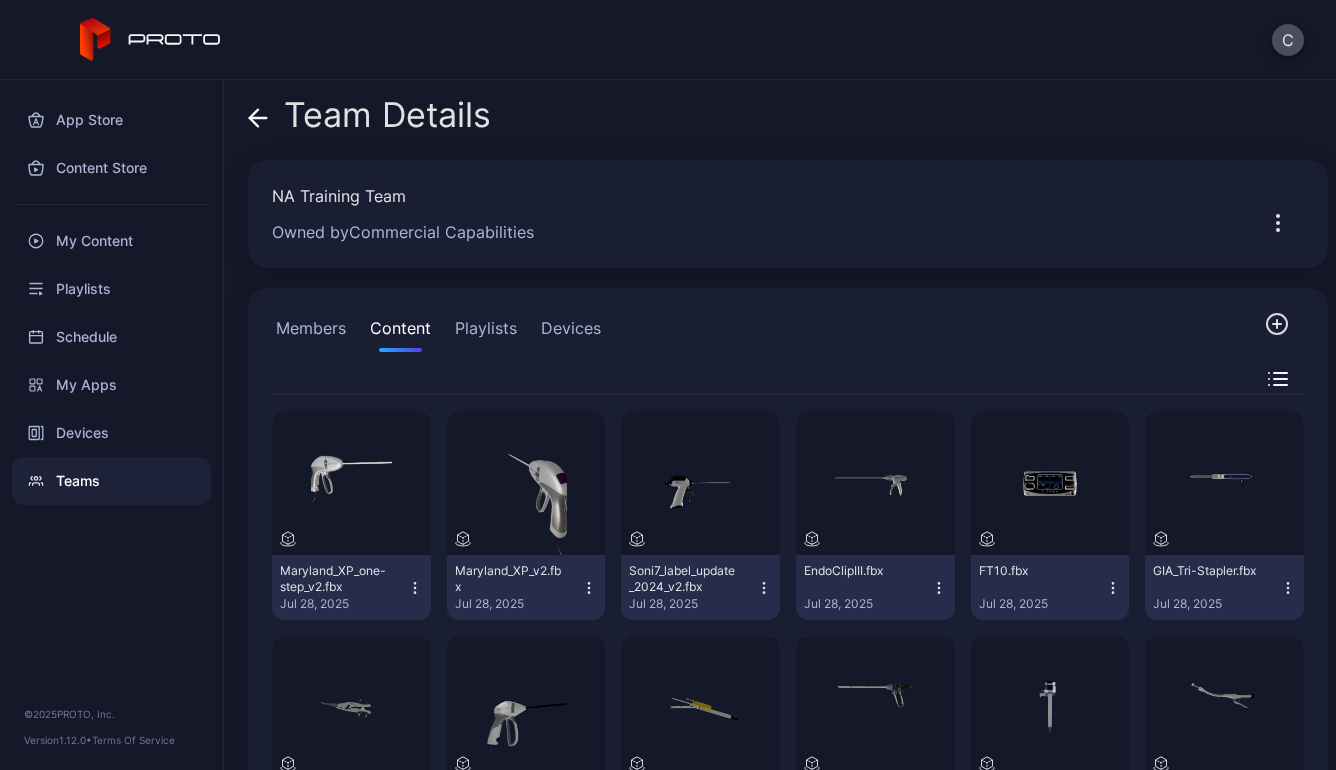 click on "Playlists" at bounding box center [486, 332] 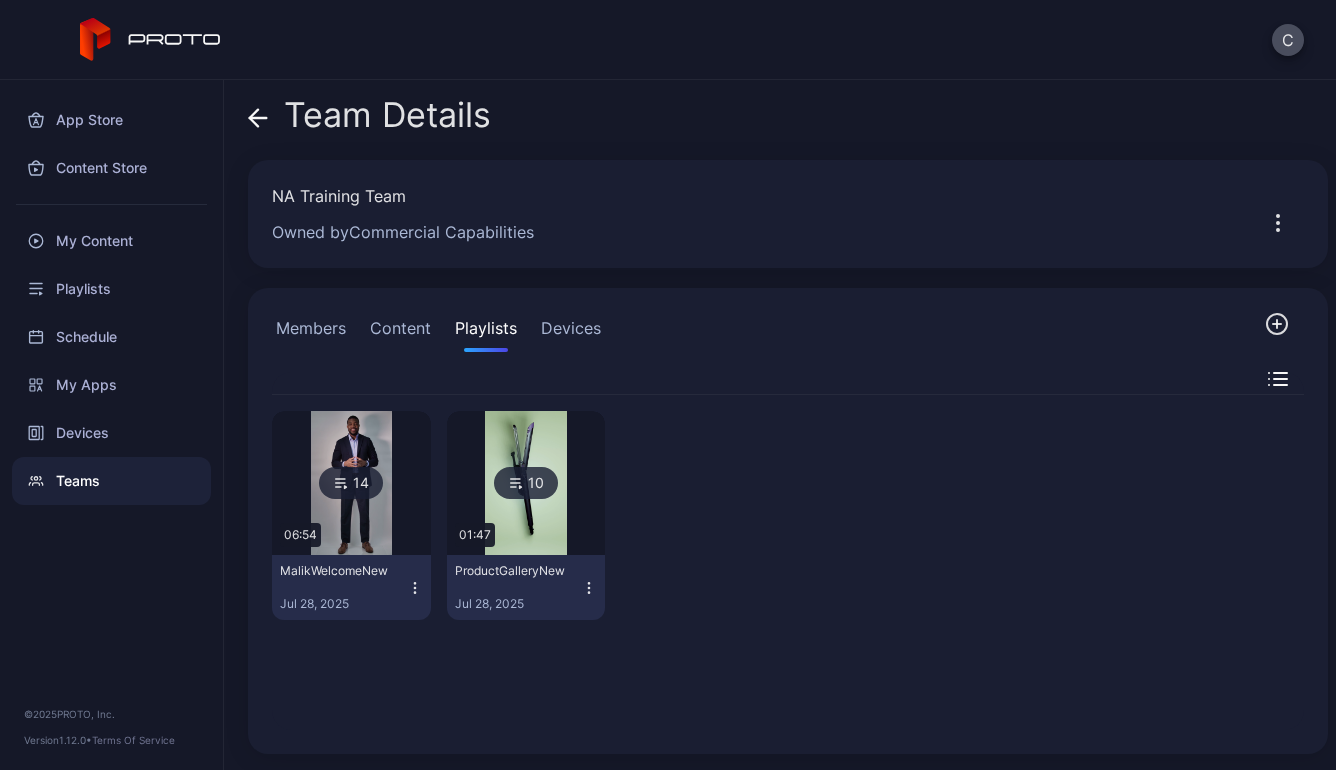 click on "Devices" at bounding box center (571, 332) 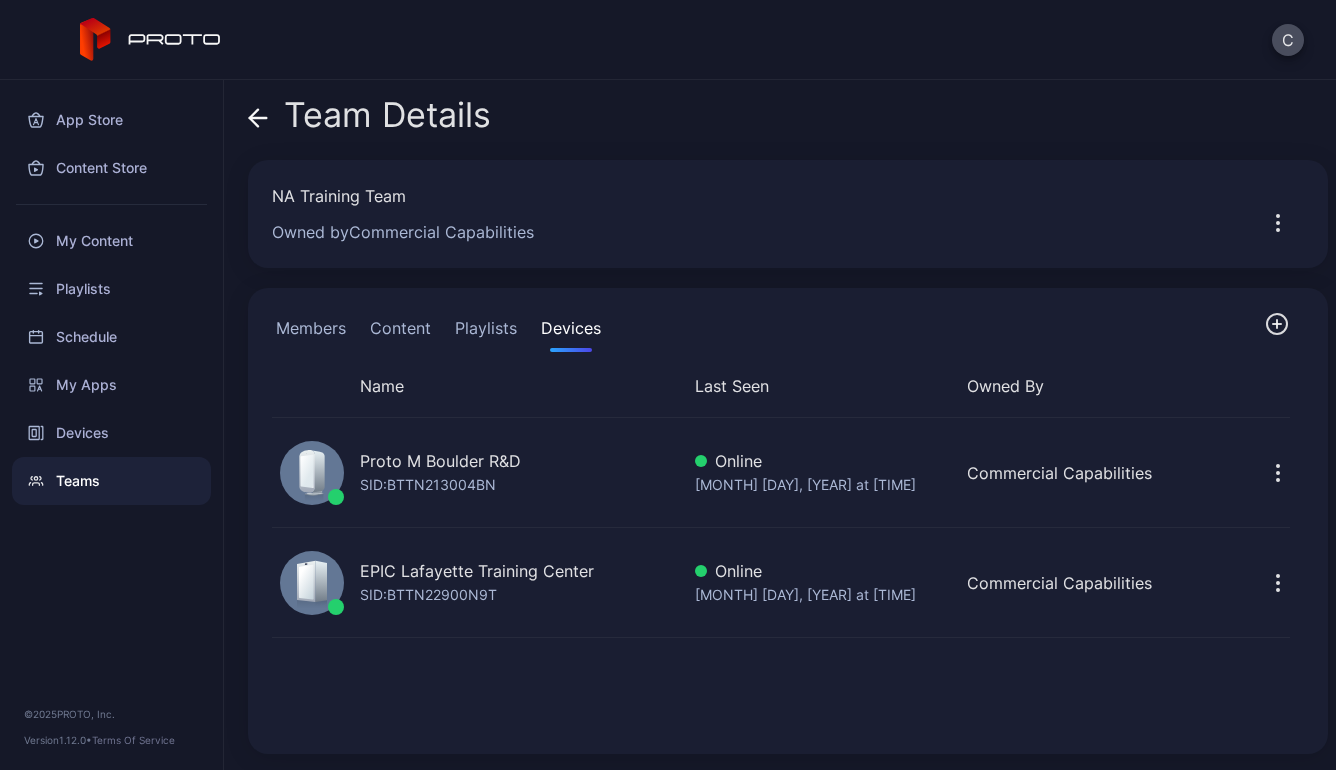 click on "Playlists" at bounding box center (486, 332) 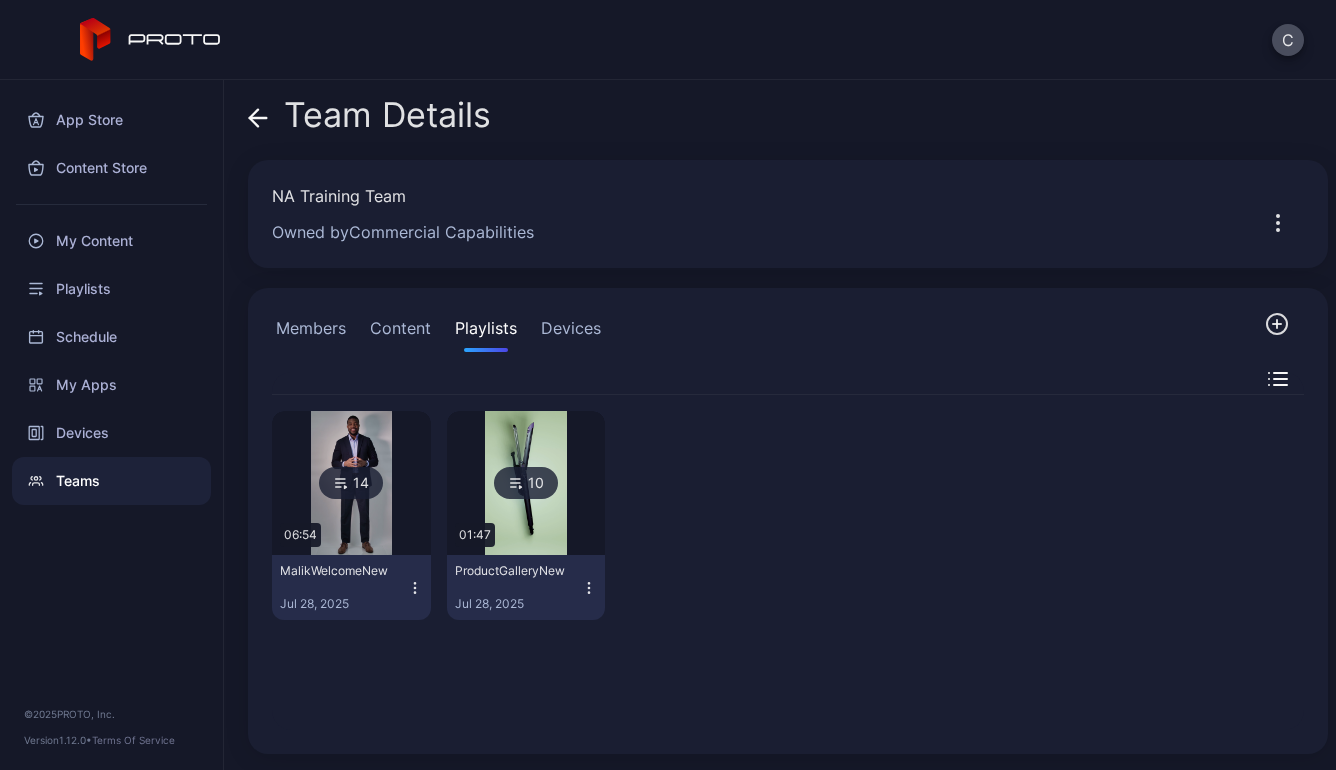 click at bounding box center [351, 483] 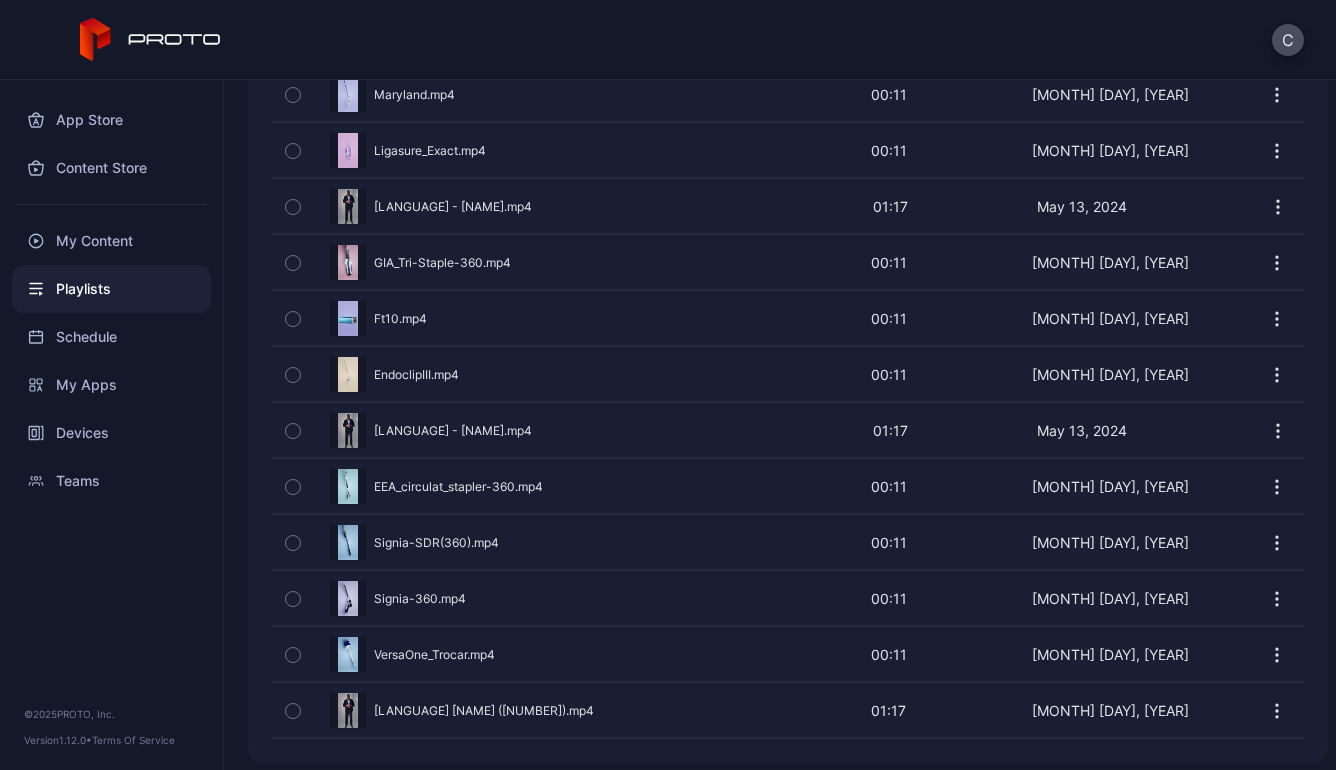 scroll, scrollTop: 0, scrollLeft: 0, axis: both 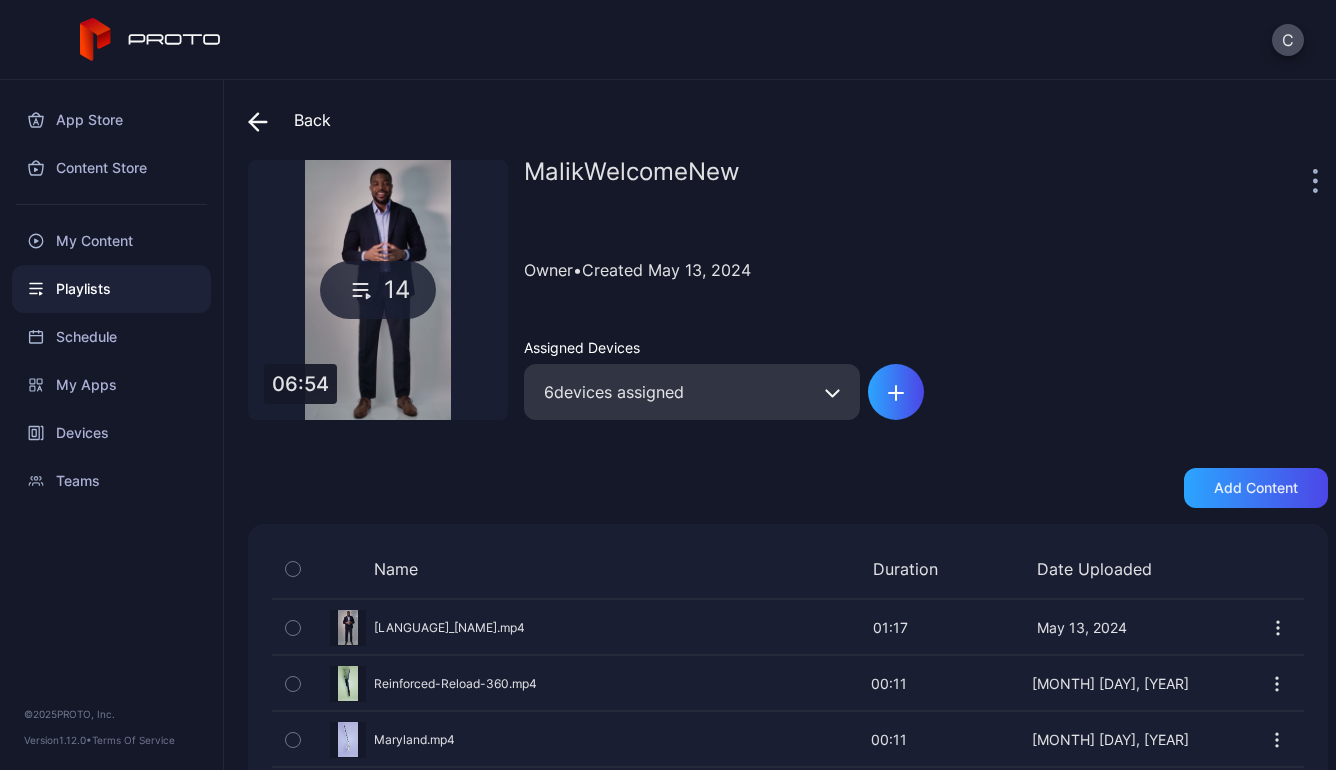 click 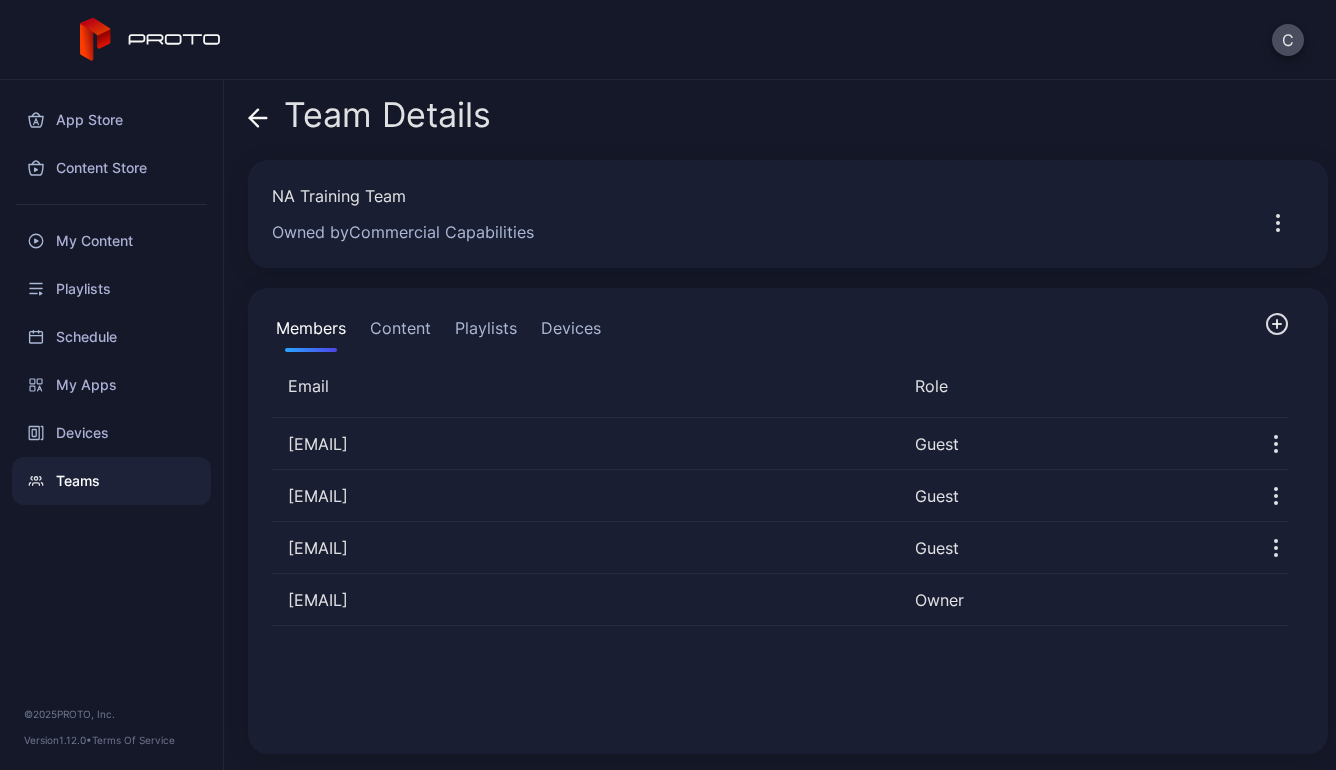 click on "Devices" at bounding box center (571, 332) 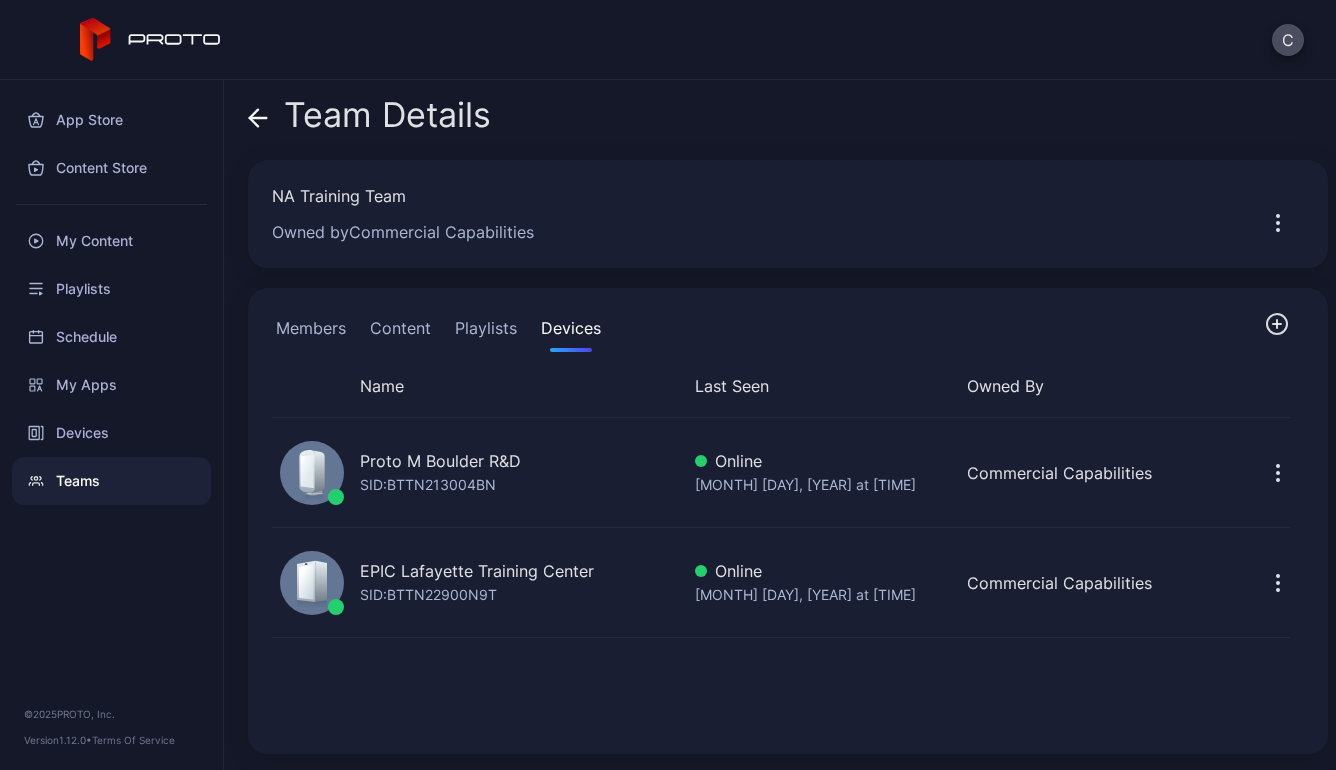 click on "Proto M Boulder R&D" at bounding box center (440, 461) 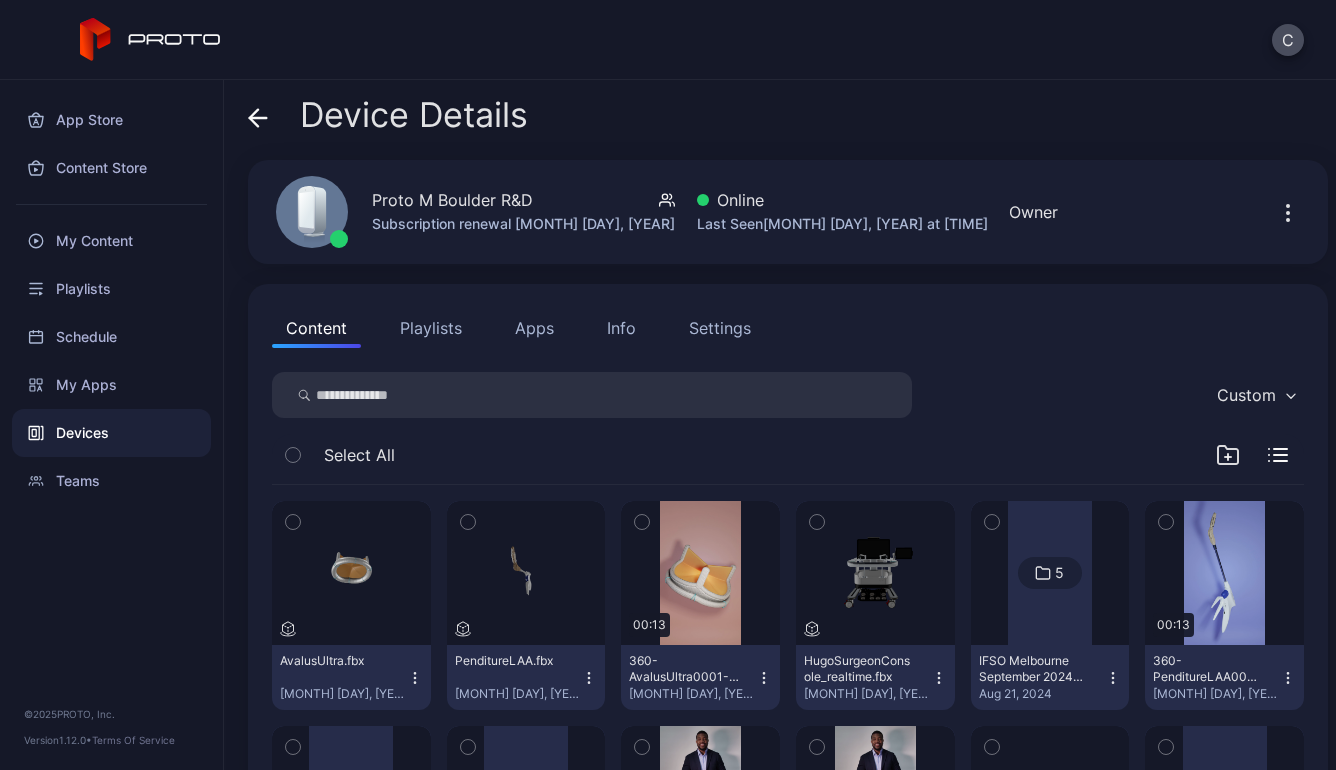 click on "Playlists" at bounding box center (431, 328) 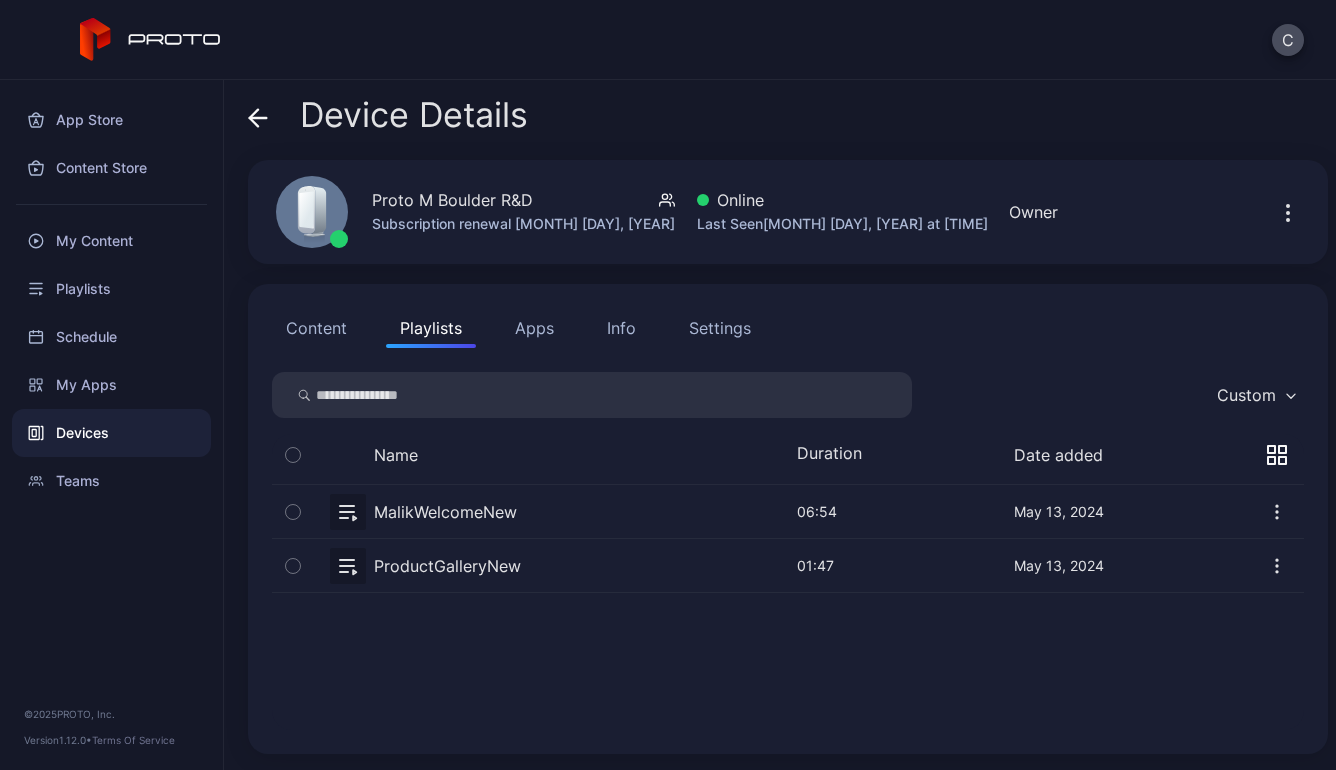 click 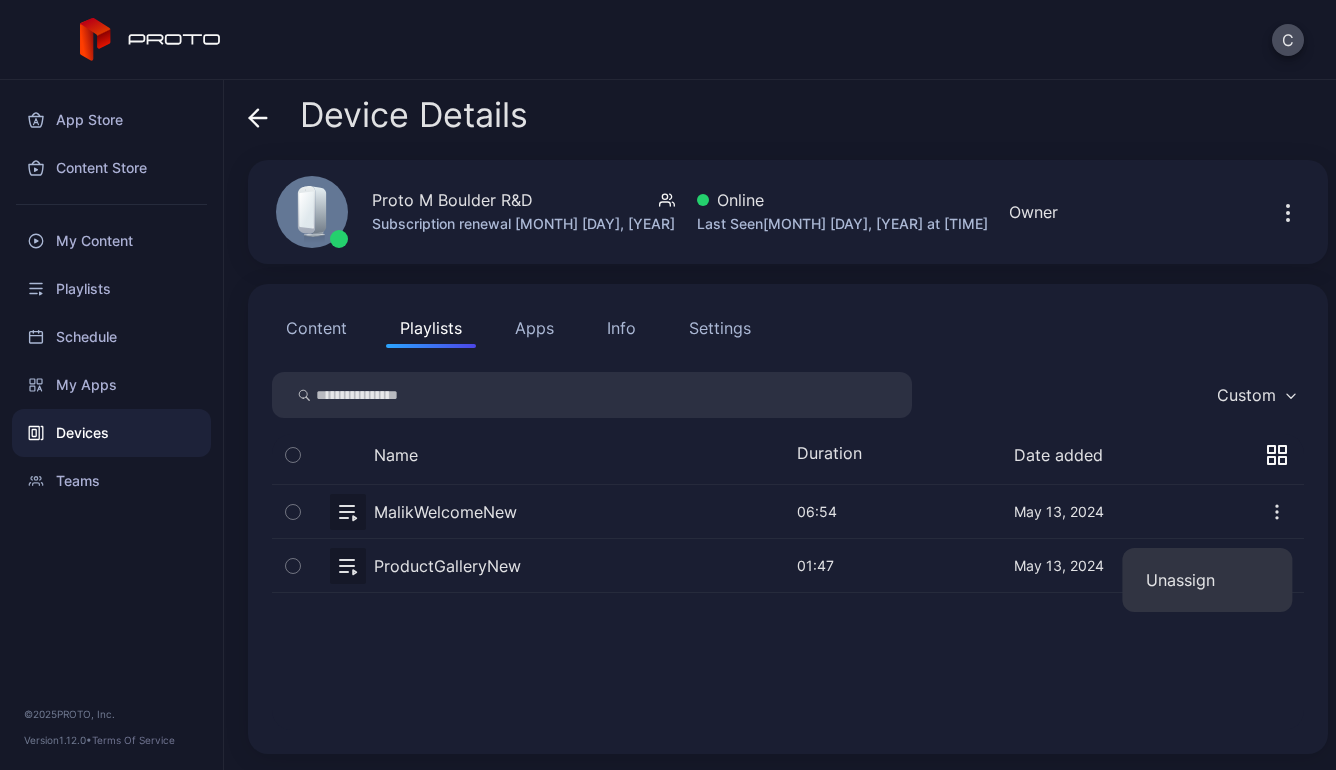 click at bounding box center (788, 511) 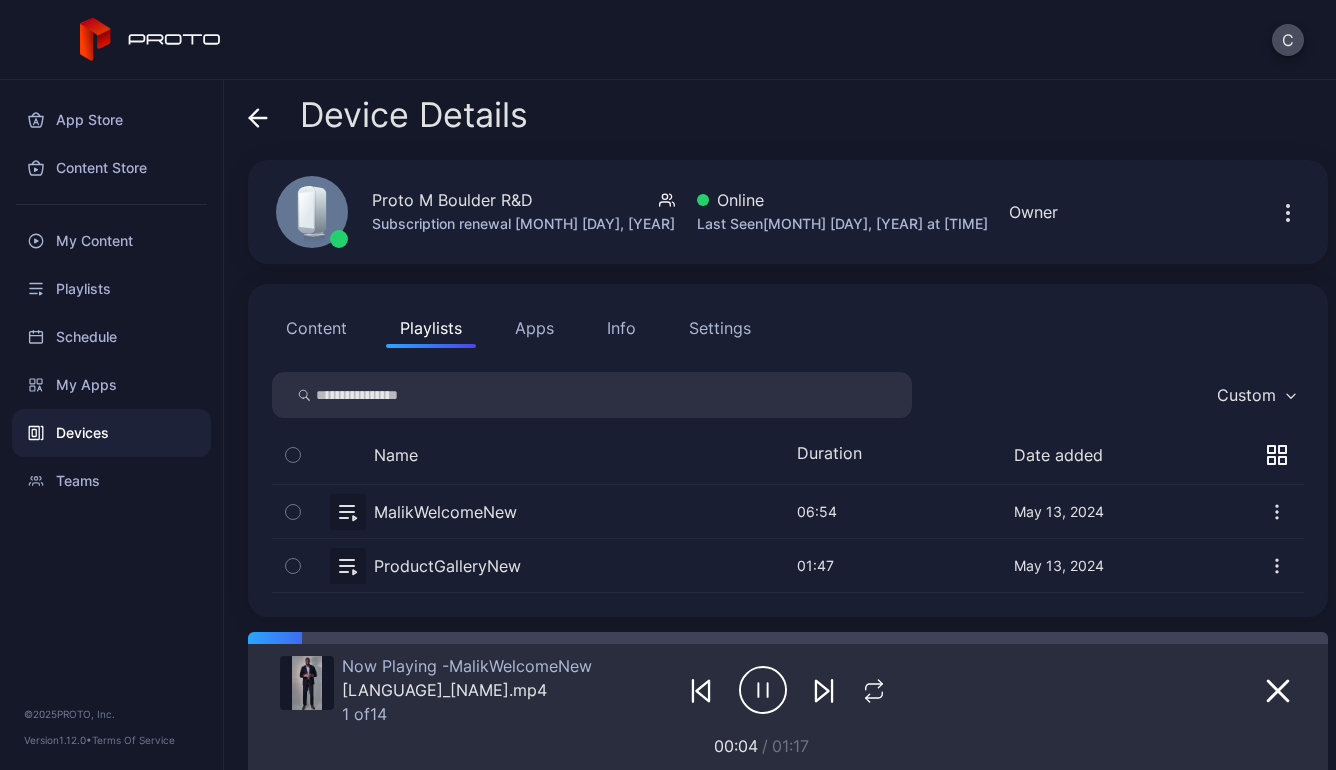 click 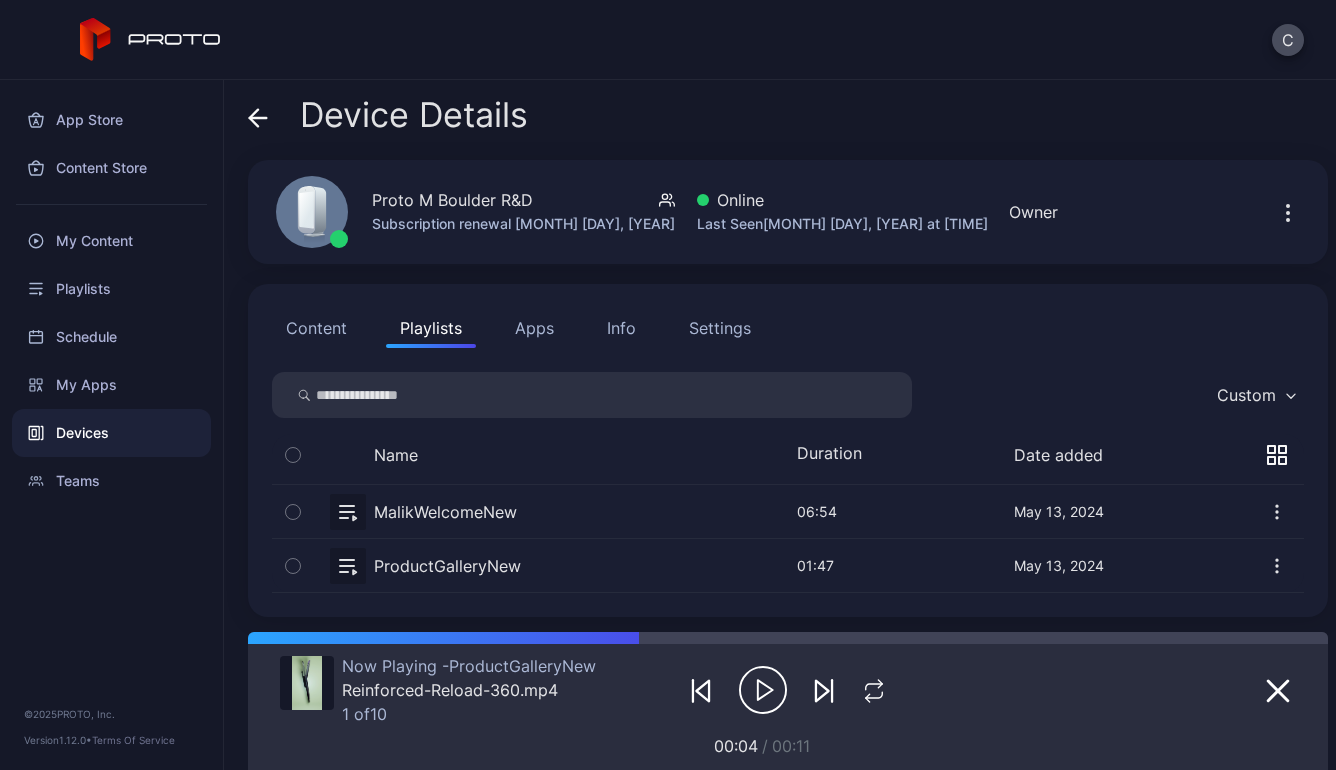 click on "Content" at bounding box center [316, 328] 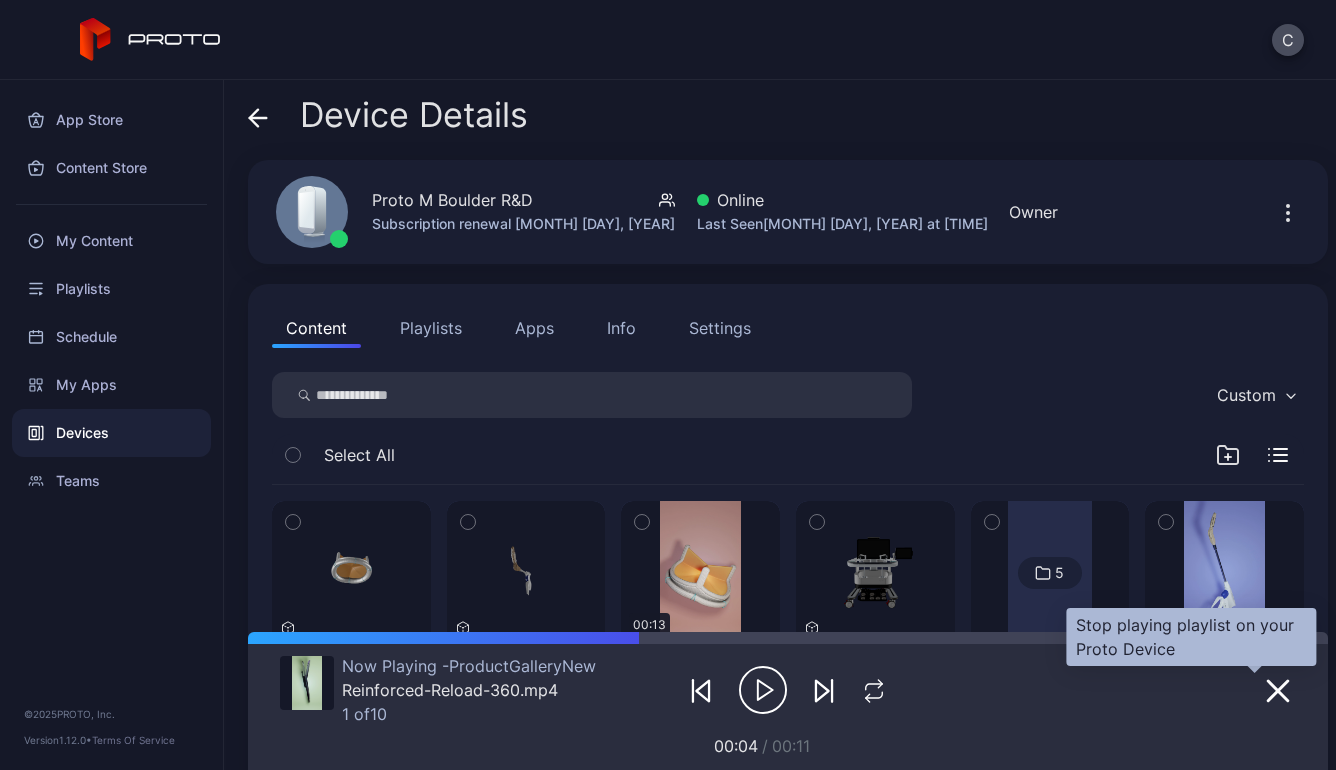 click 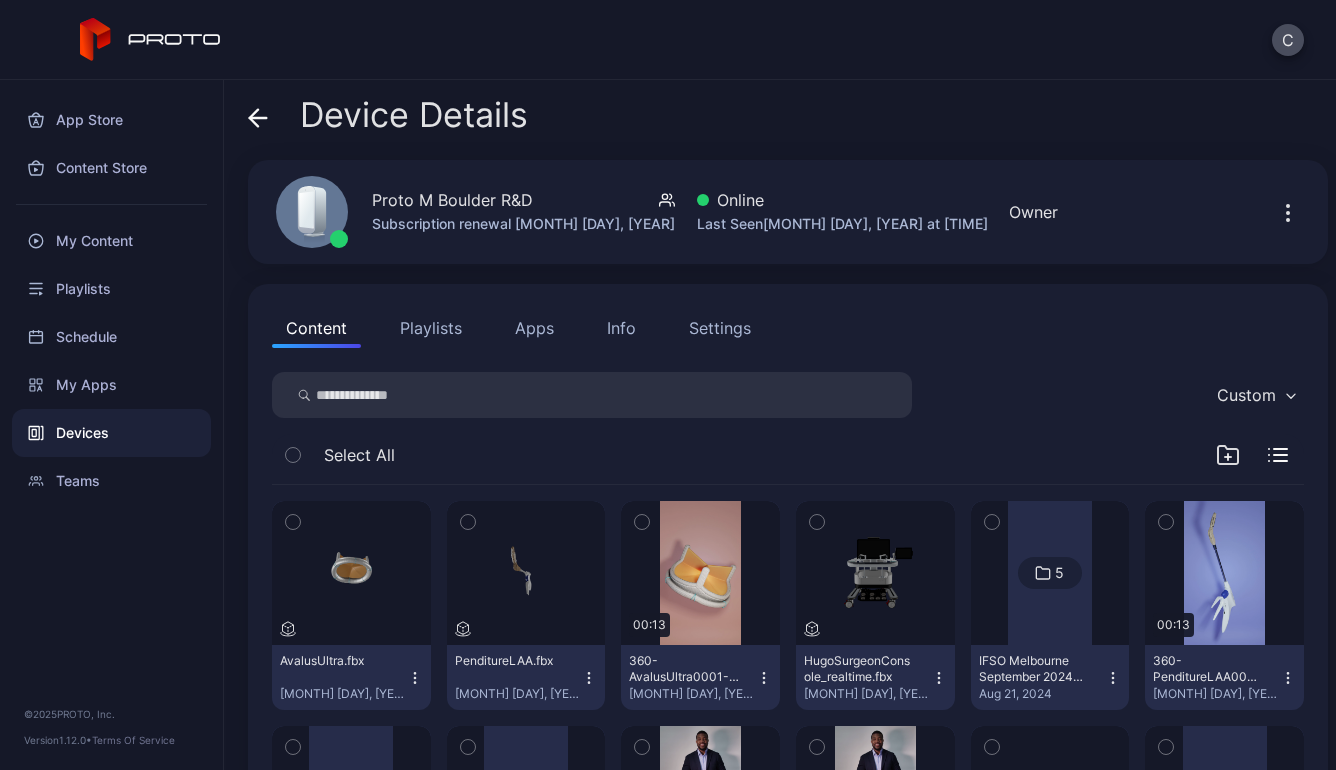 click on "Playlists" at bounding box center [431, 328] 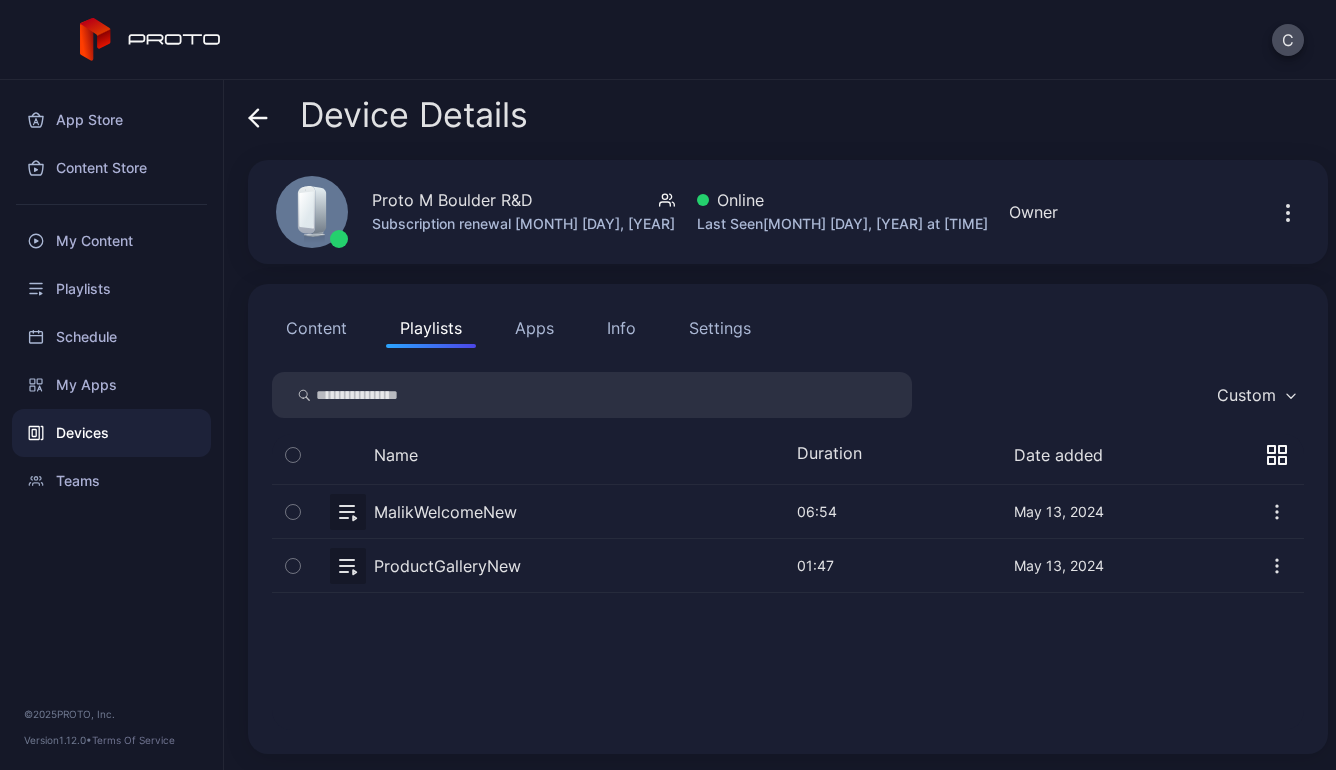 click at bounding box center [788, 565] 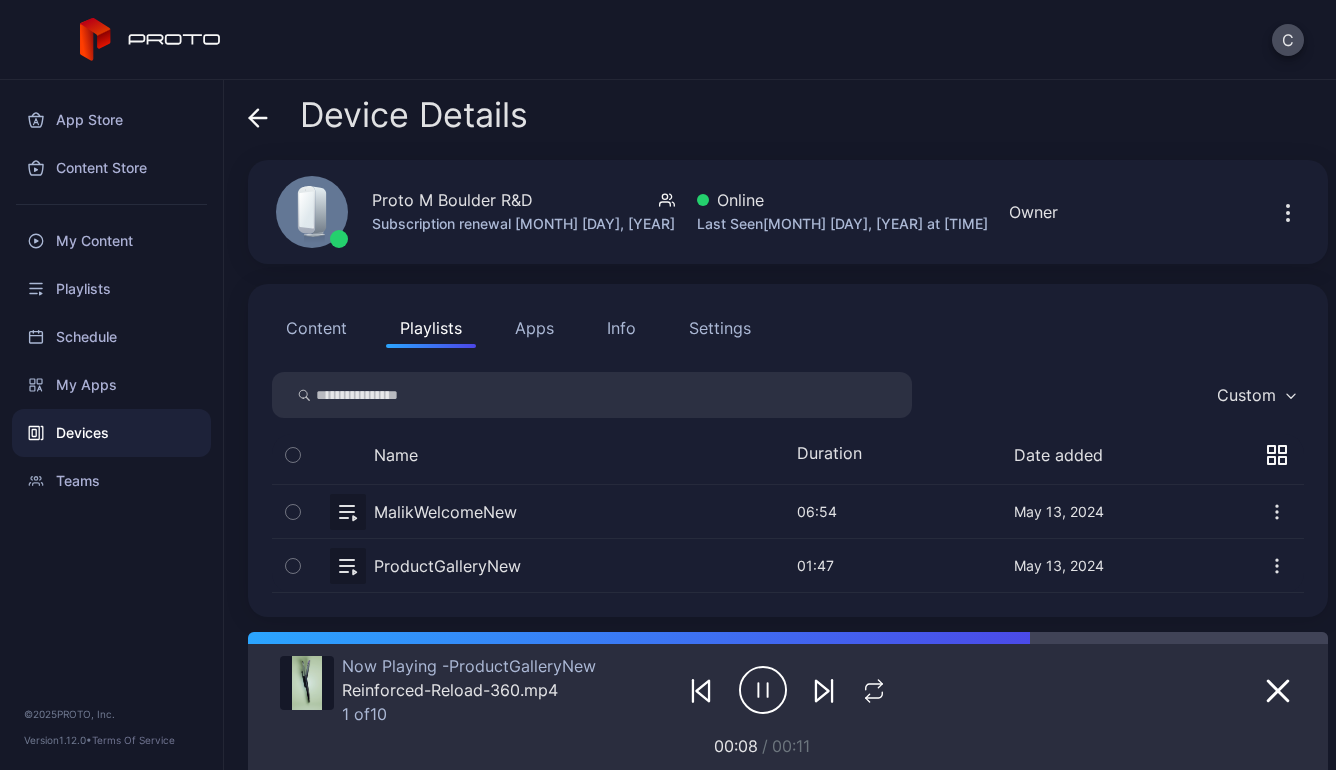click 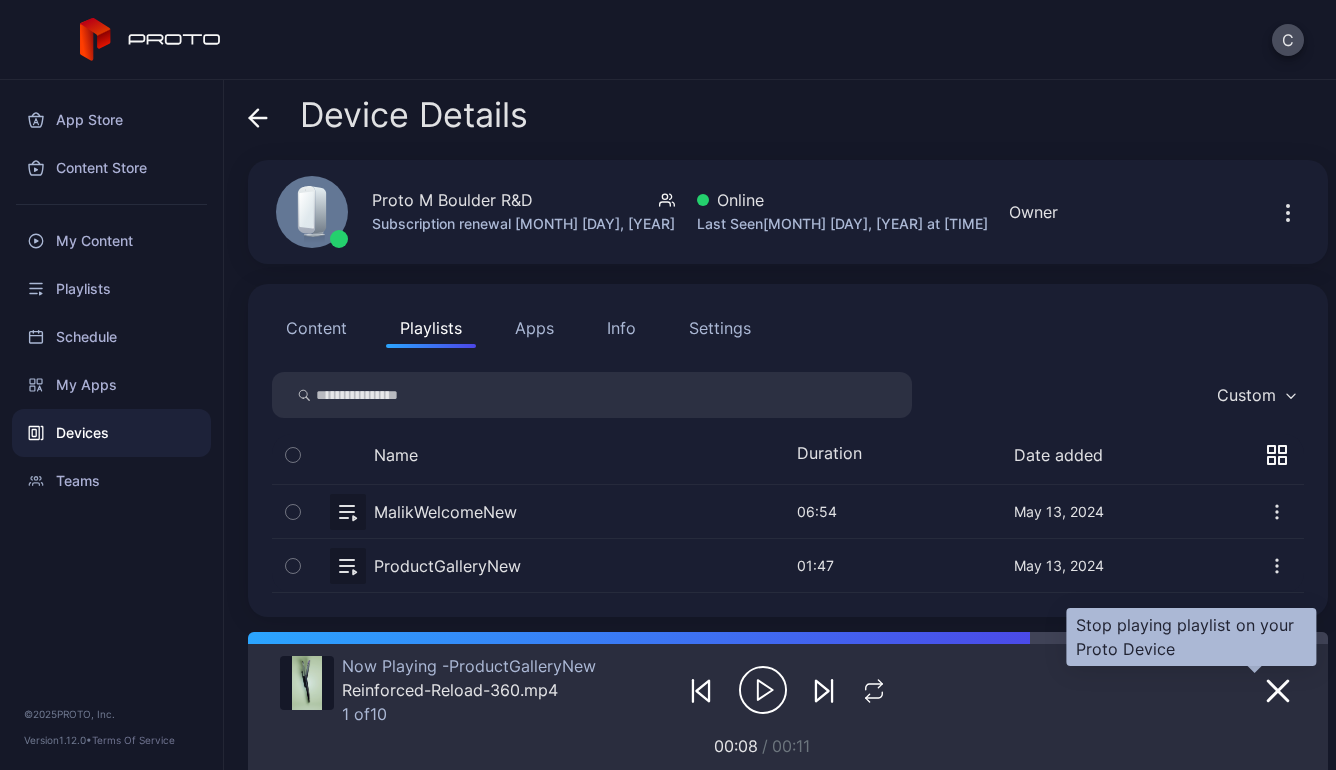 click 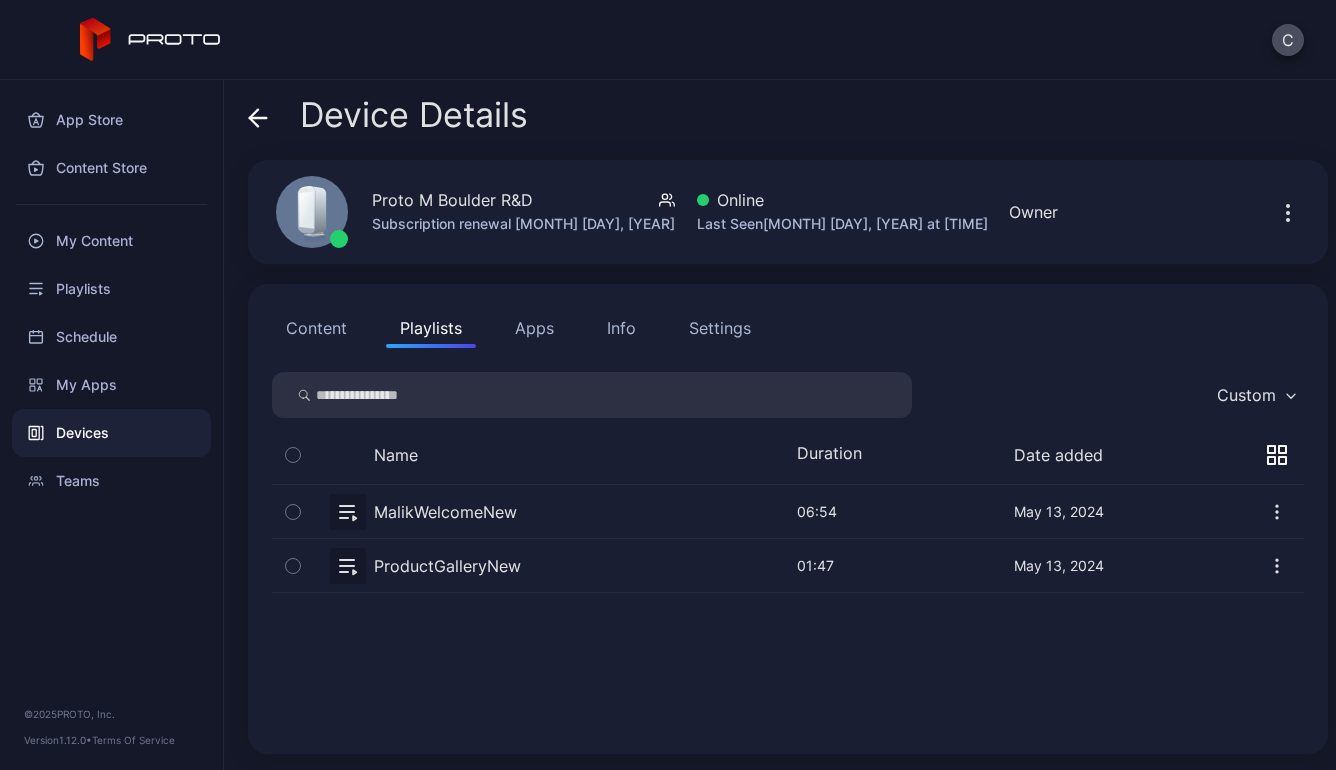 click on "Content" at bounding box center (316, 328) 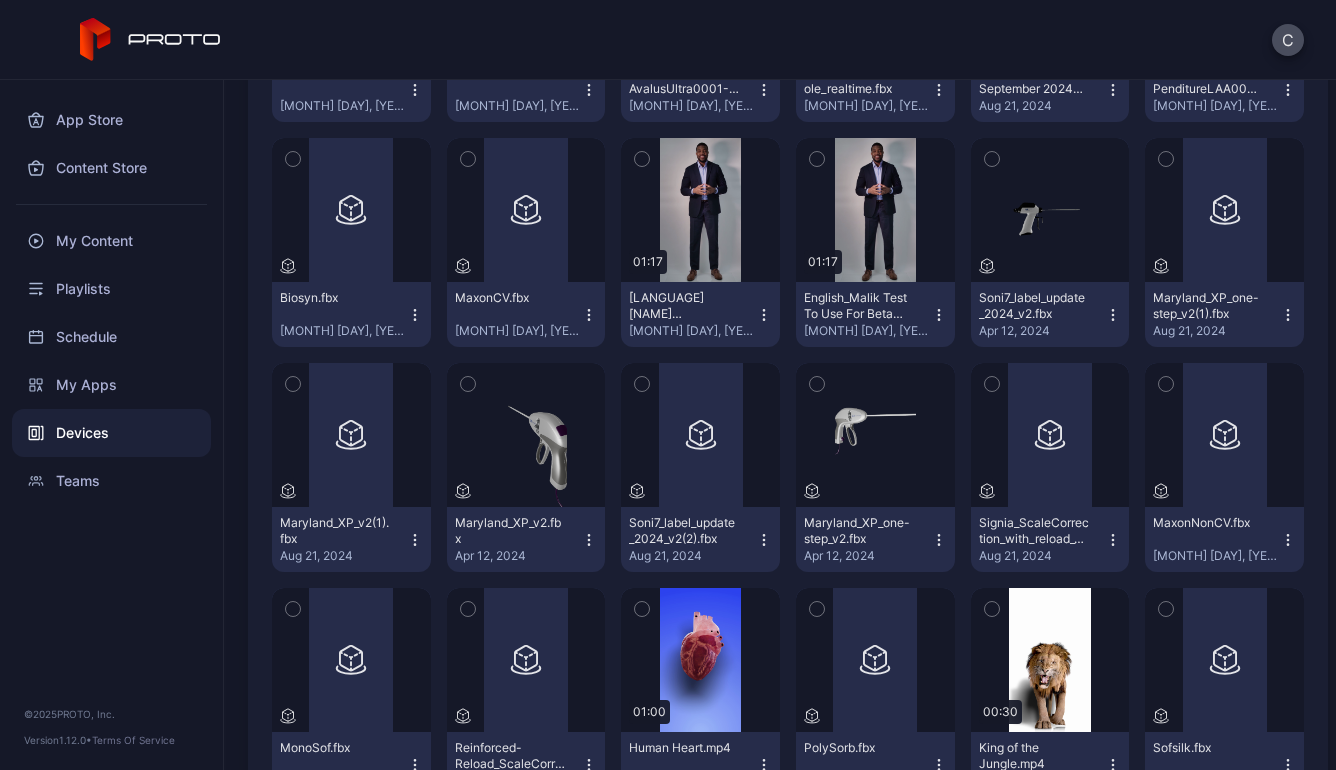 scroll, scrollTop: 600, scrollLeft: 0, axis: vertical 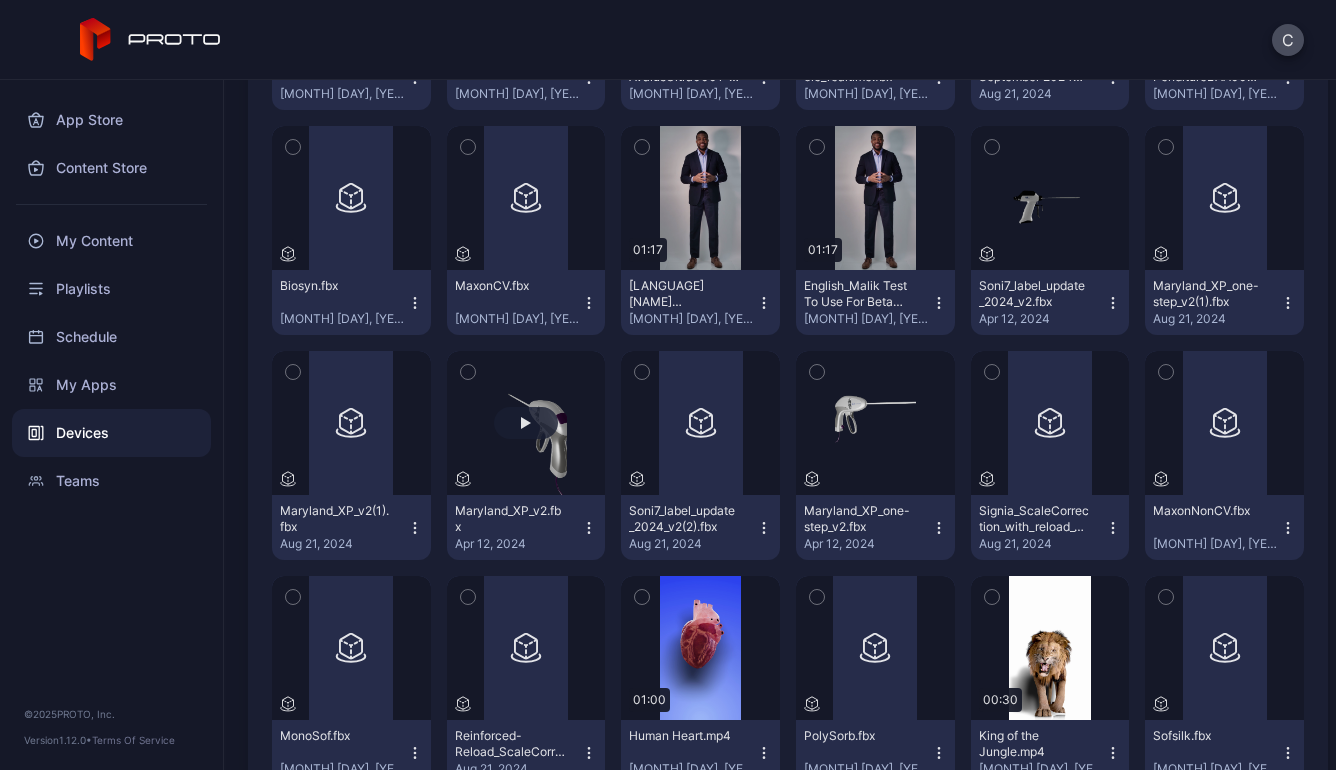 click at bounding box center [526, 423] 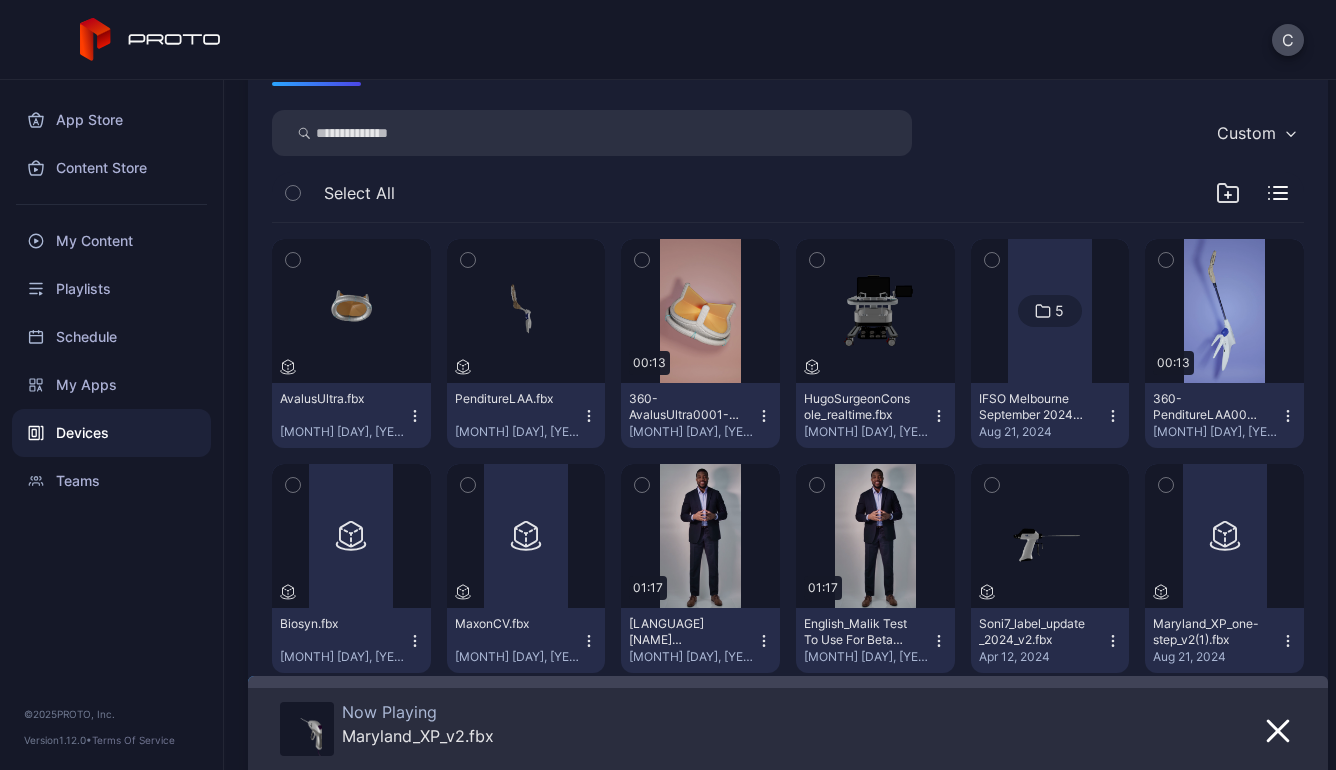 scroll, scrollTop: 0, scrollLeft: 0, axis: both 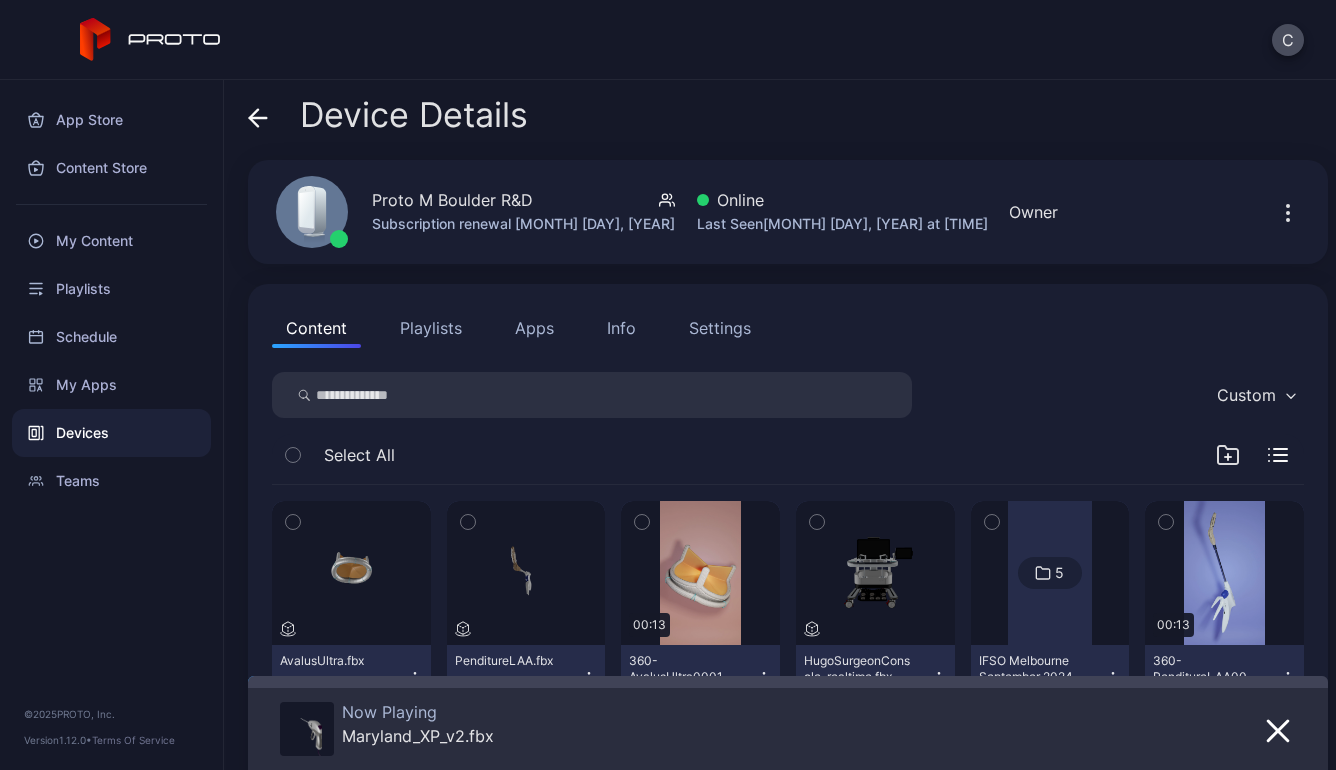 click 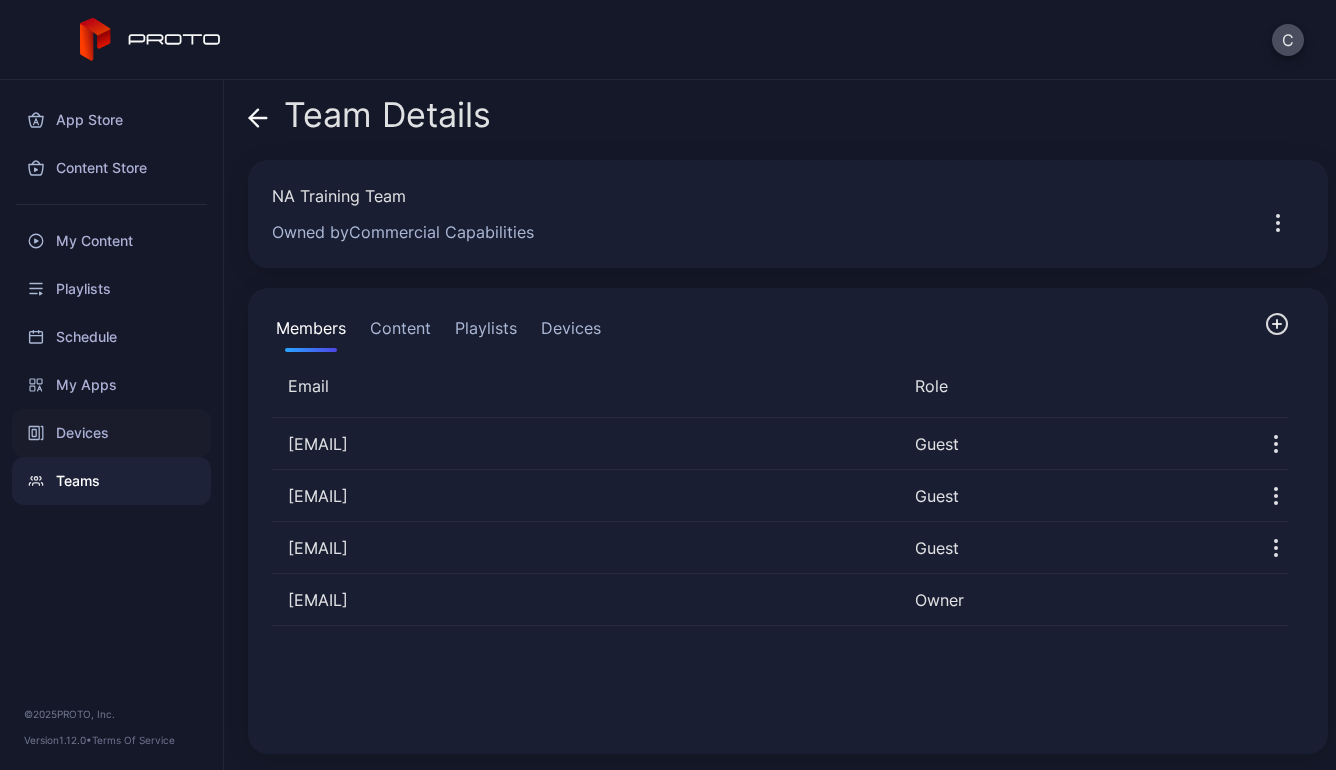 click on "Devices" at bounding box center [111, 433] 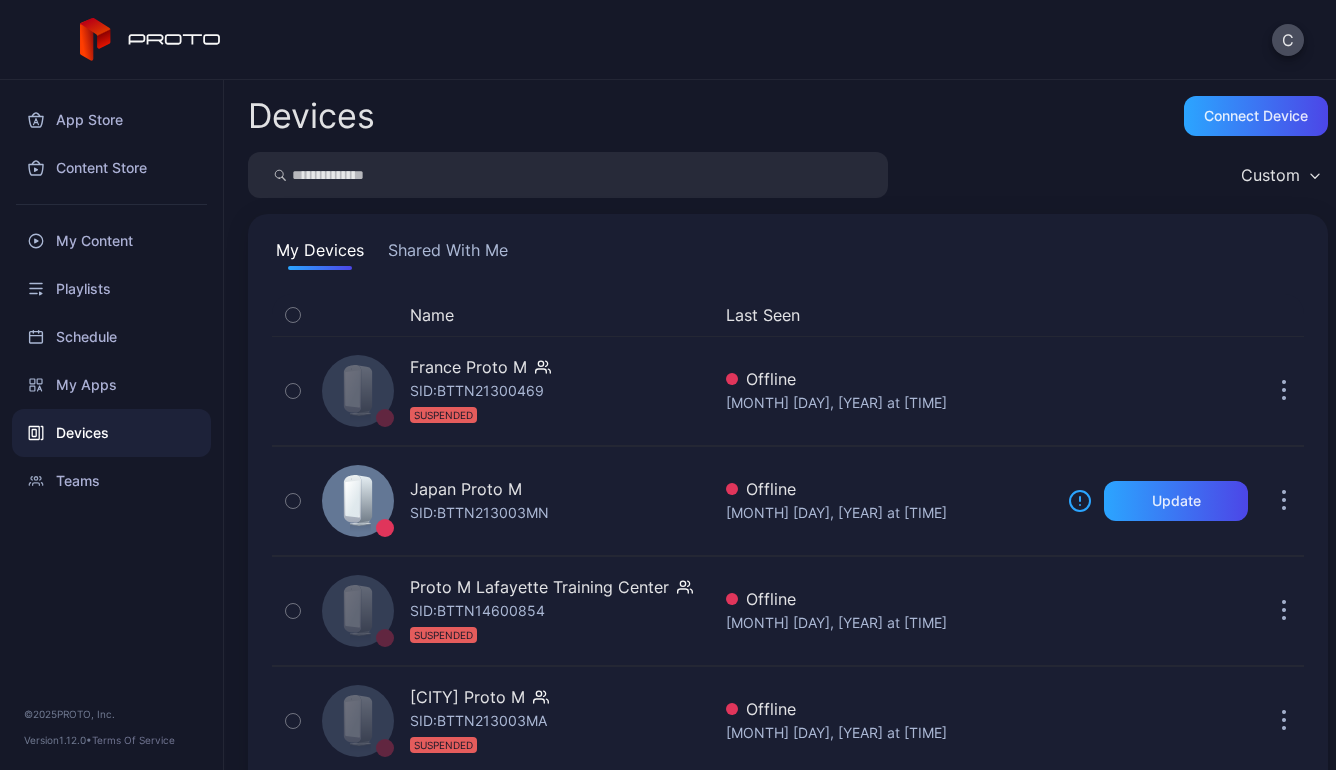 scroll, scrollTop: 373, scrollLeft: 0, axis: vertical 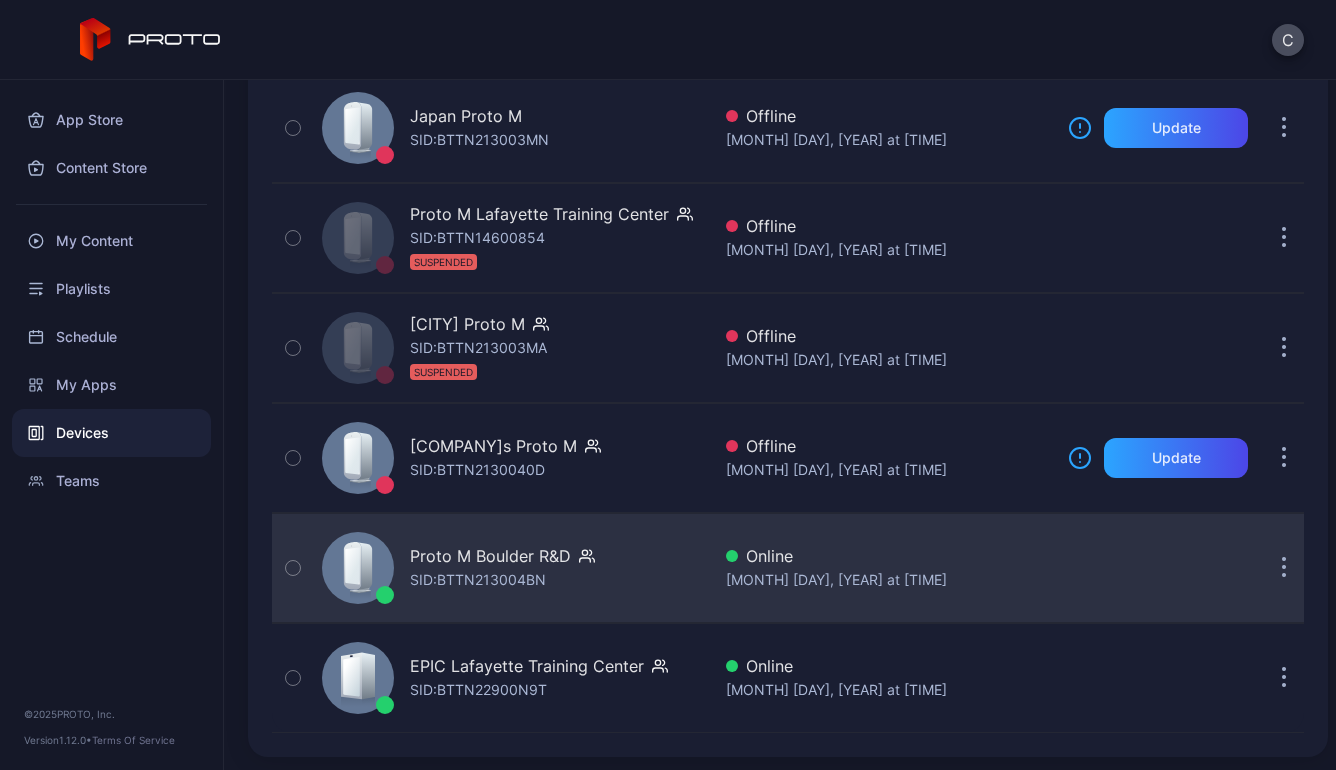 click on "Proto M Boulder R&D SID: BTTN213004BN" at bounding box center (502, 568) 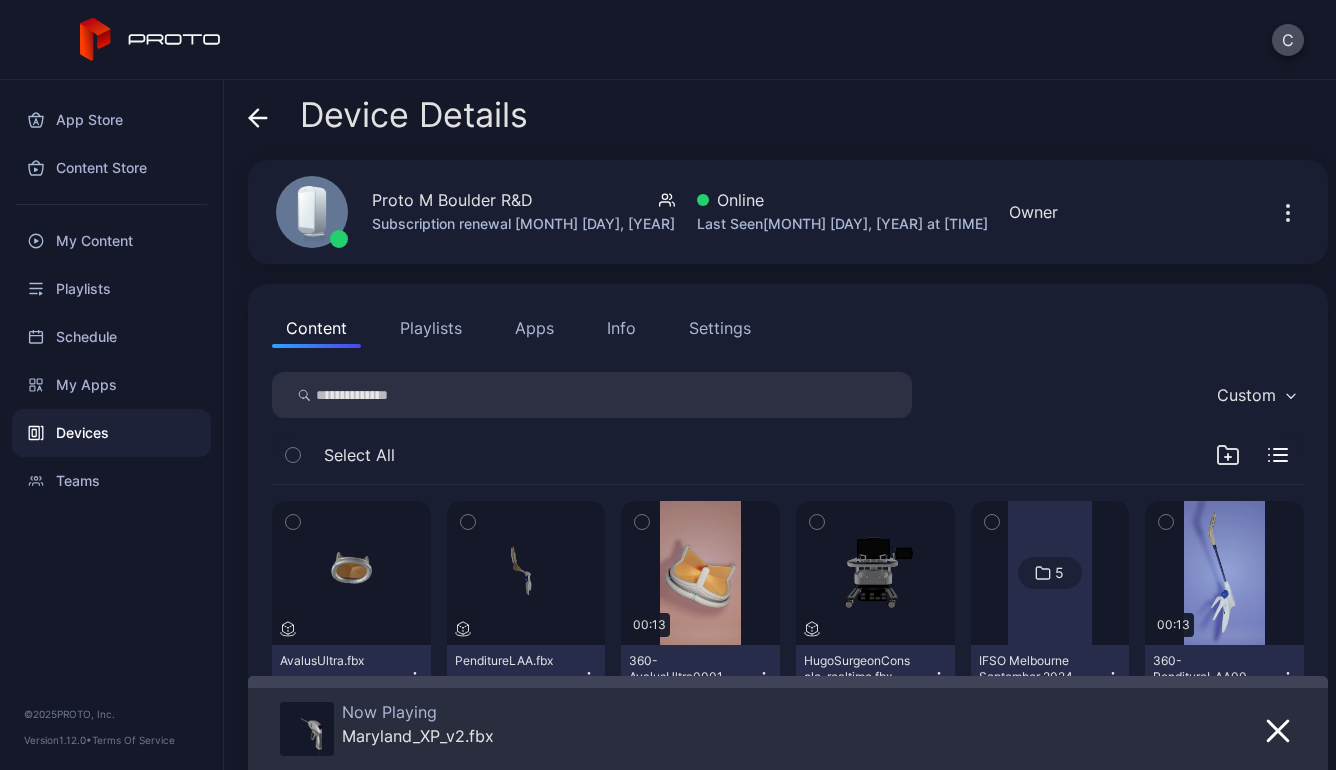 click on "Apps" at bounding box center (534, 328) 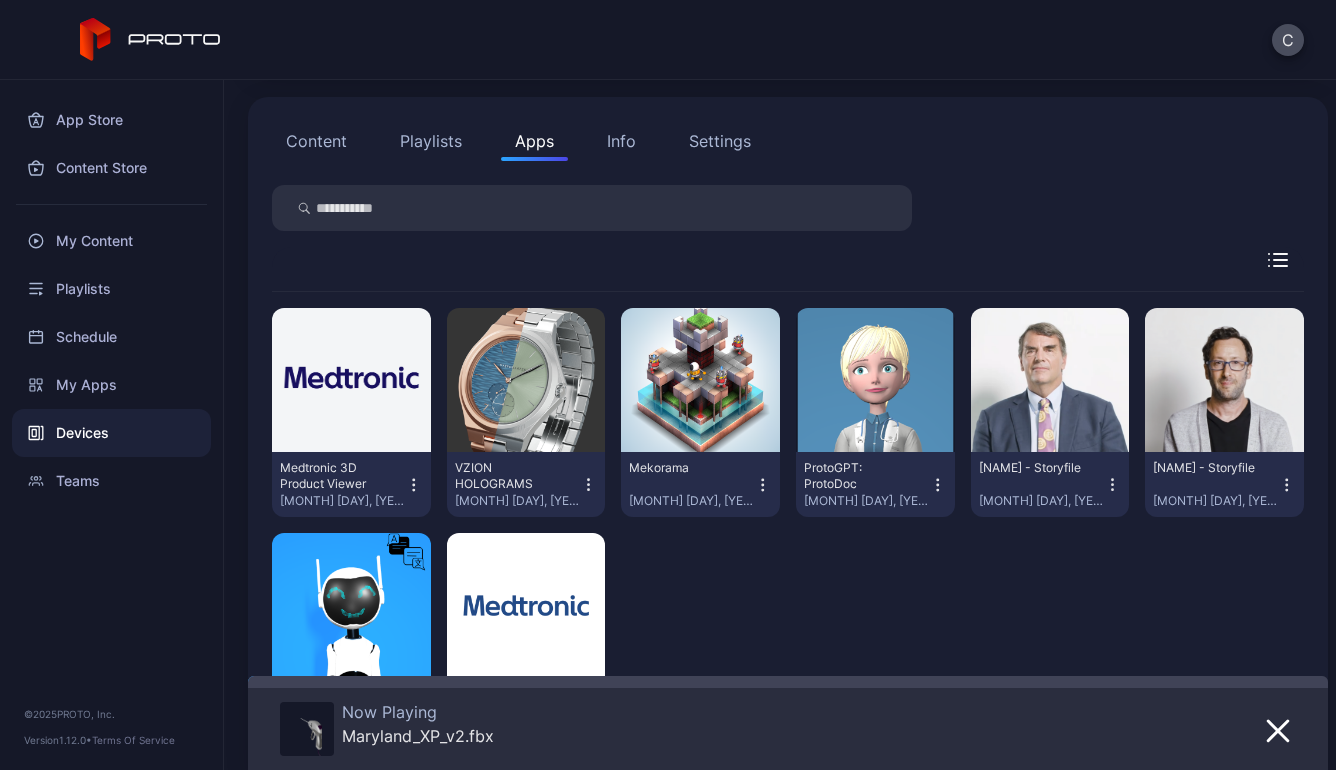 scroll, scrollTop: 200, scrollLeft: 0, axis: vertical 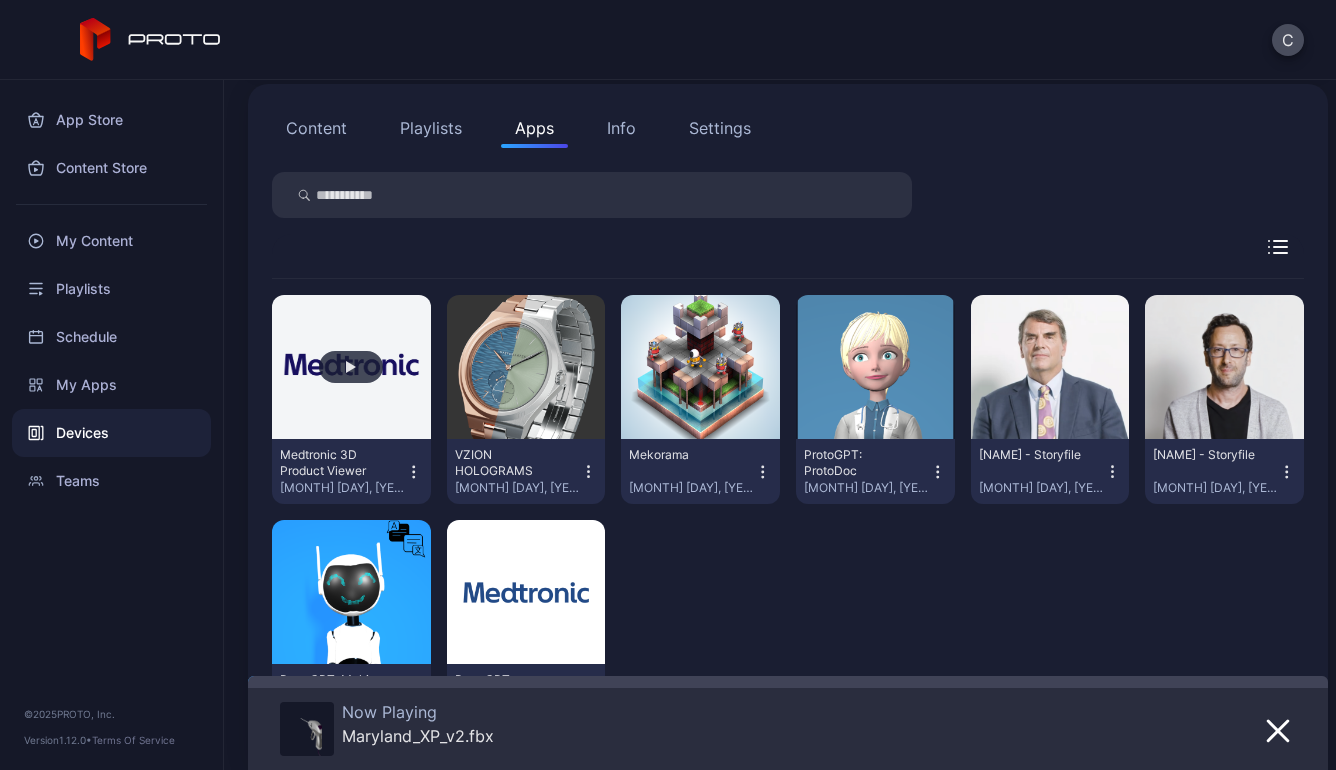 click at bounding box center (351, 367) 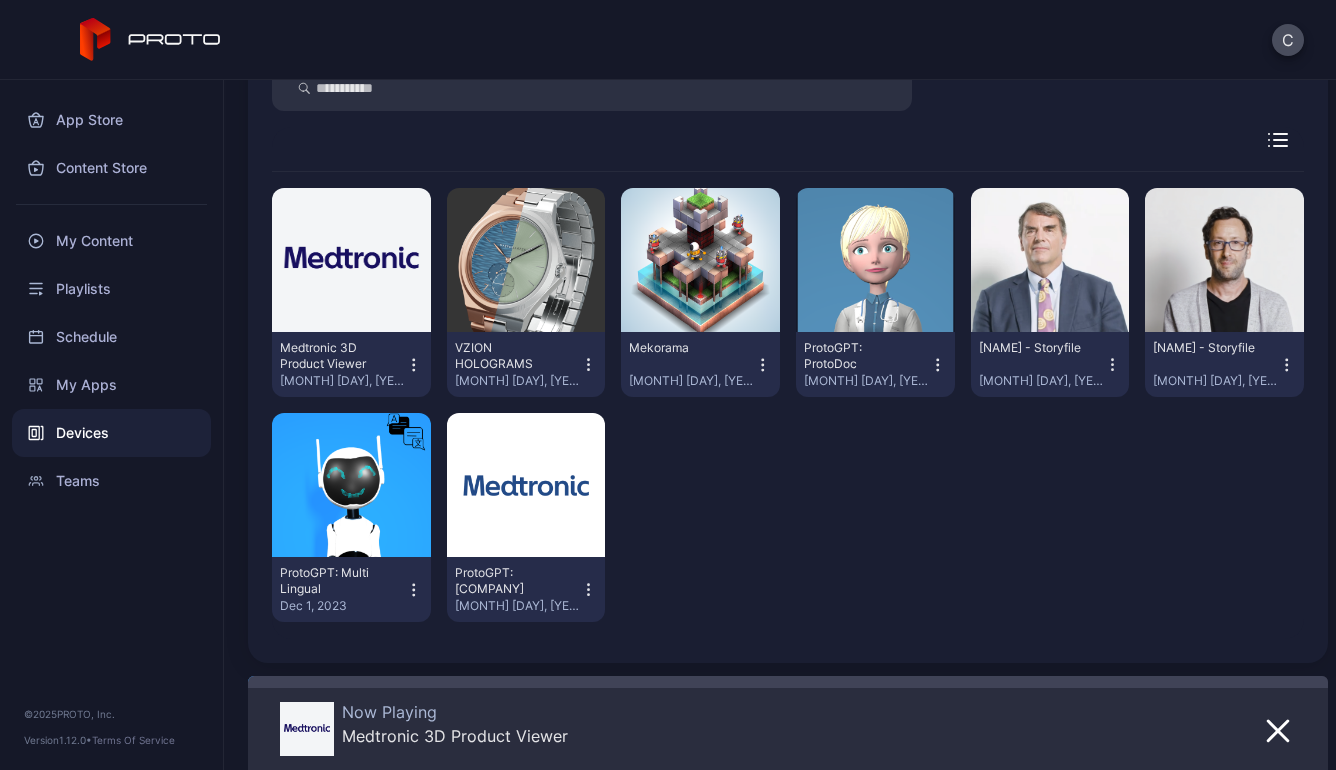 scroll, scrollTop: 310, scrollLeft: 0, axis: vertical 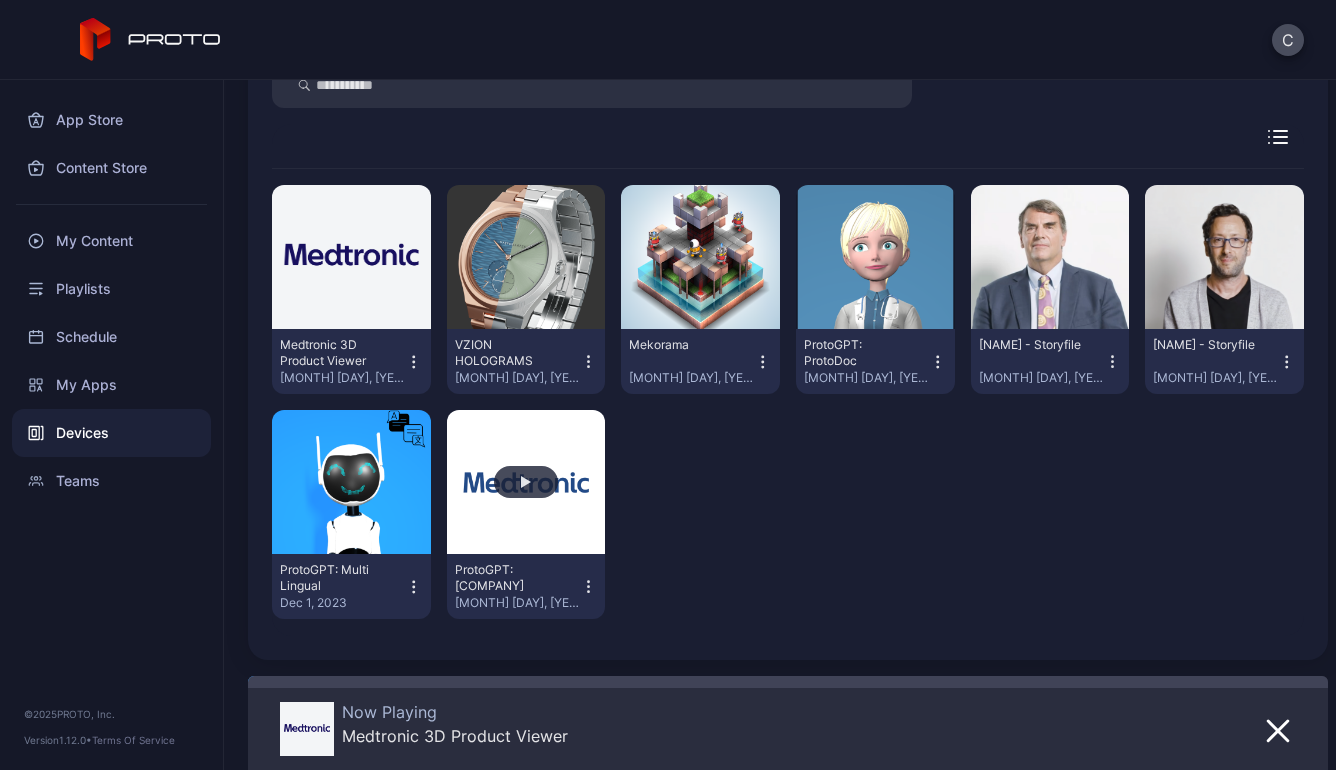 click at bounding box center (526, 482) 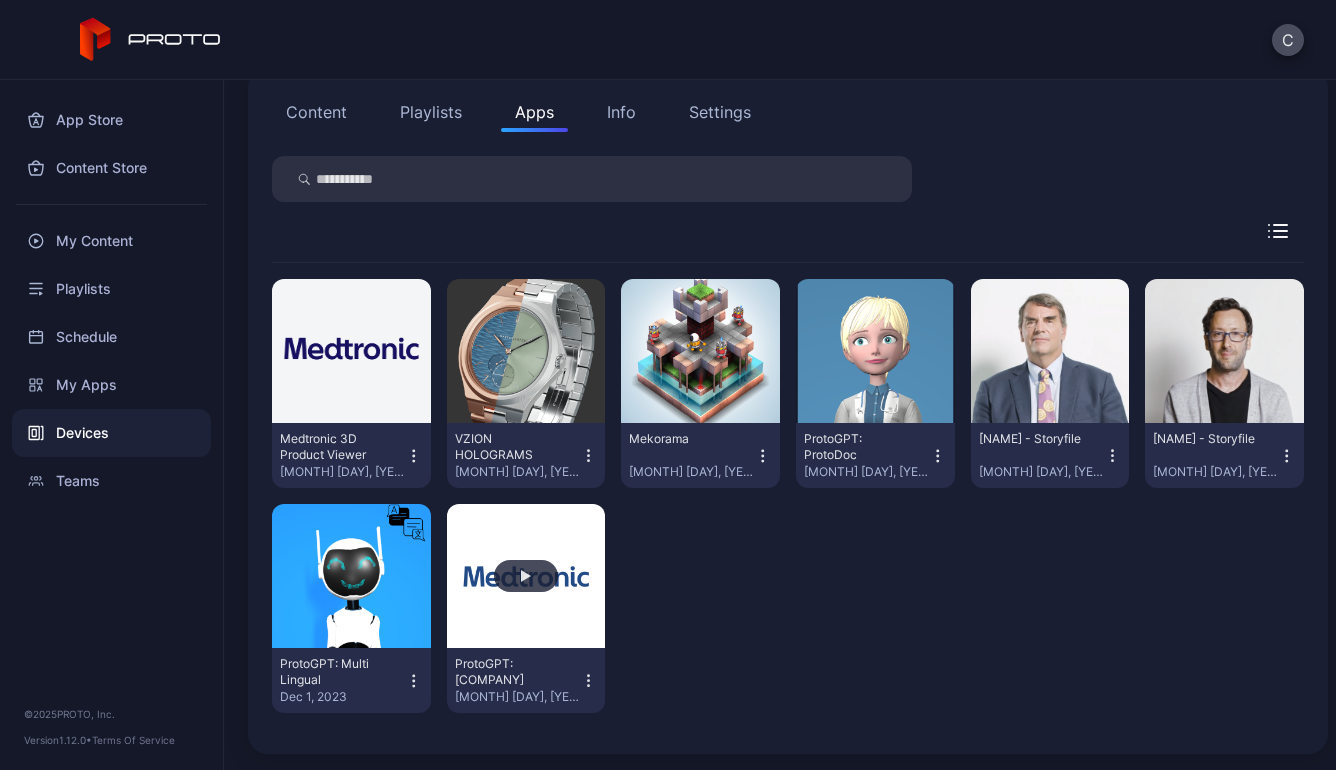 scroll, scrollTop: 216, scrollLeft: 0, axis: vertical 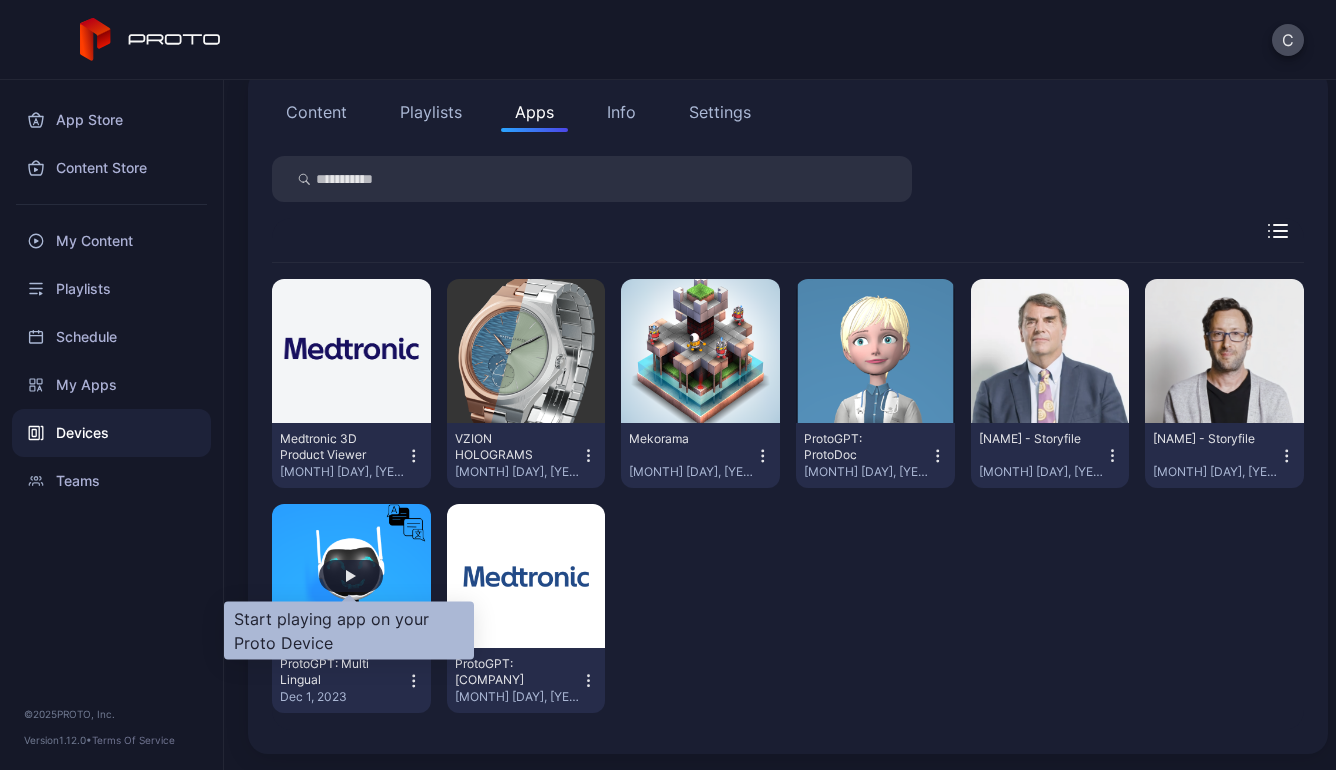 click at bounding box center [351, 576] 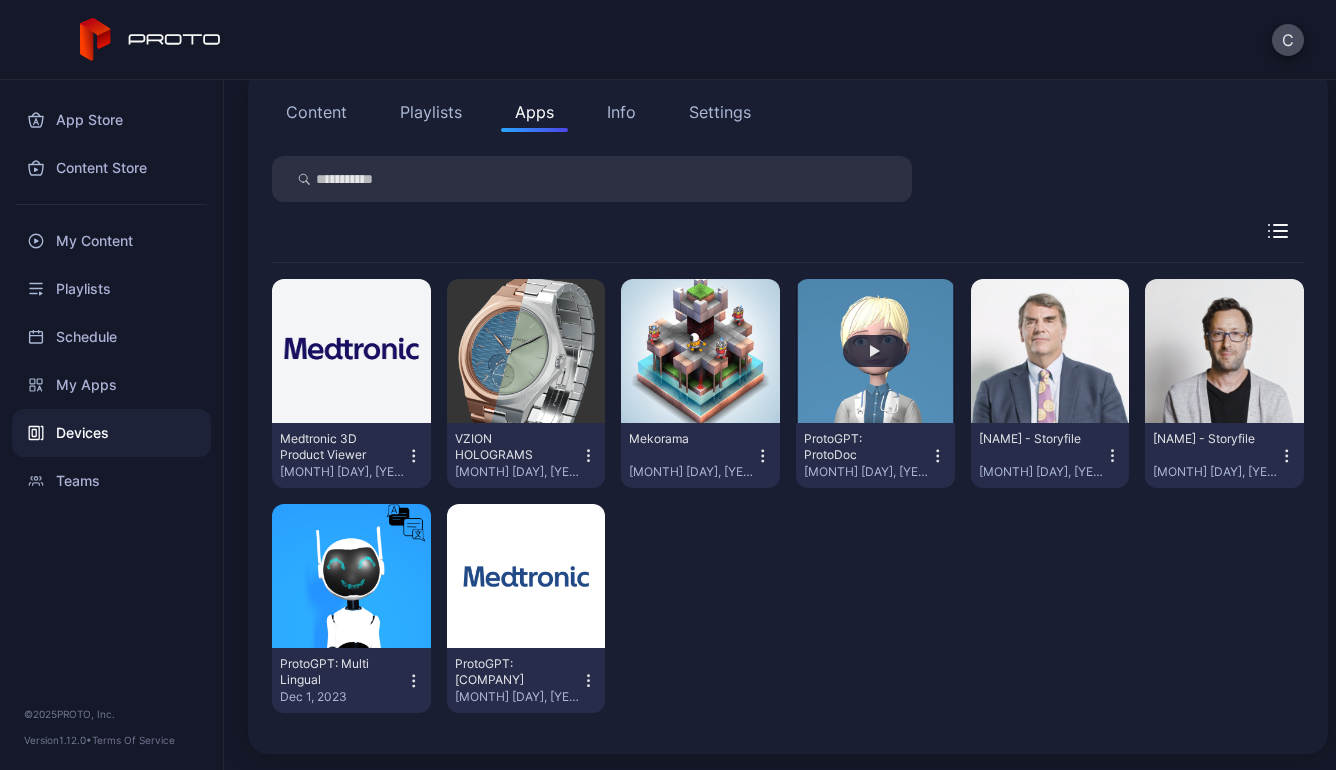 click at bounding box center (875, 351) 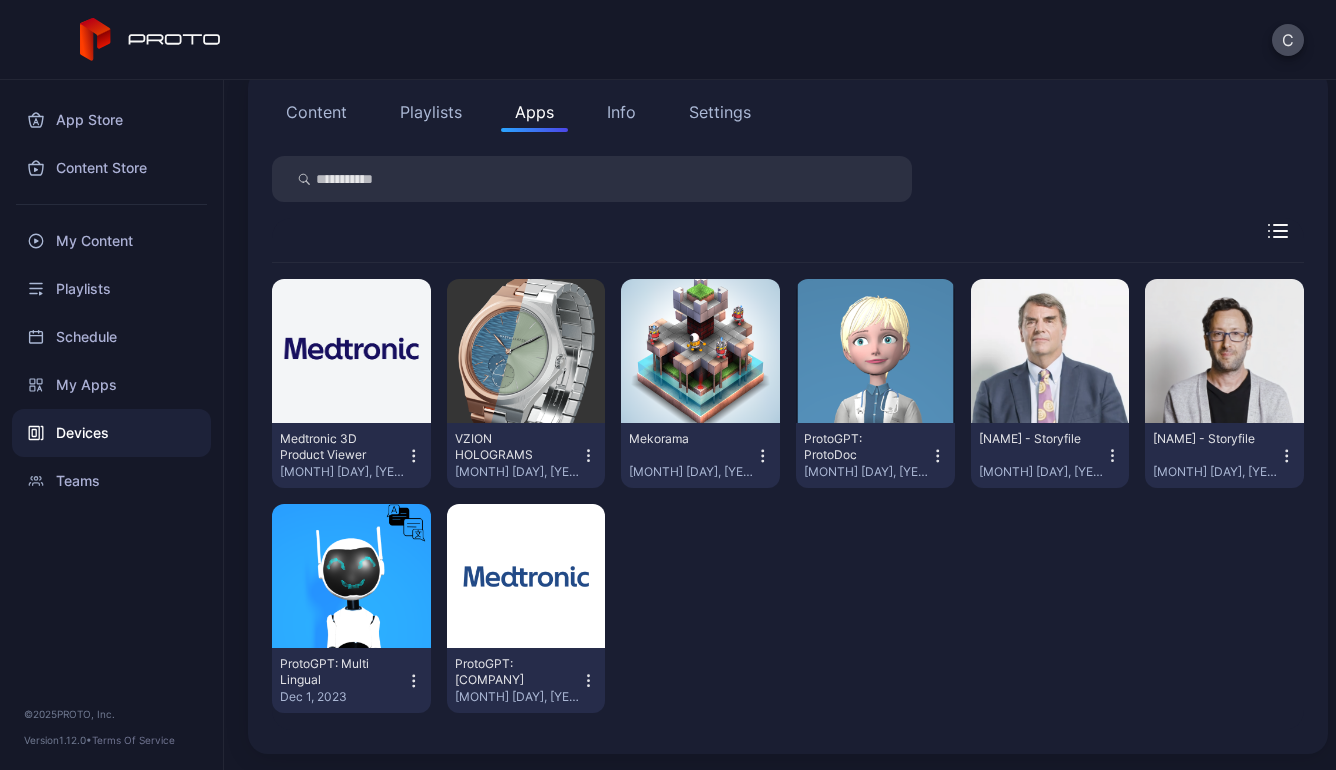 click on "Playlists" at bounding box center [431, 112] 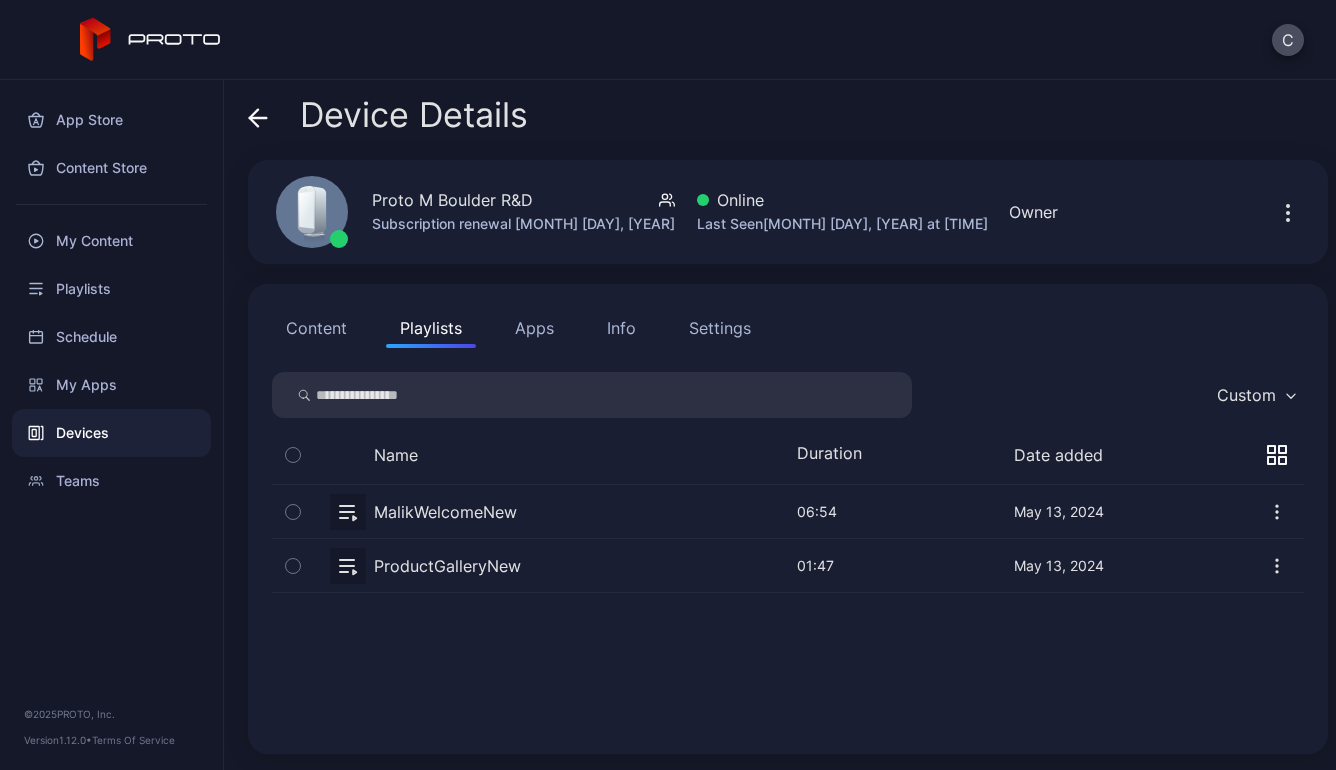 click 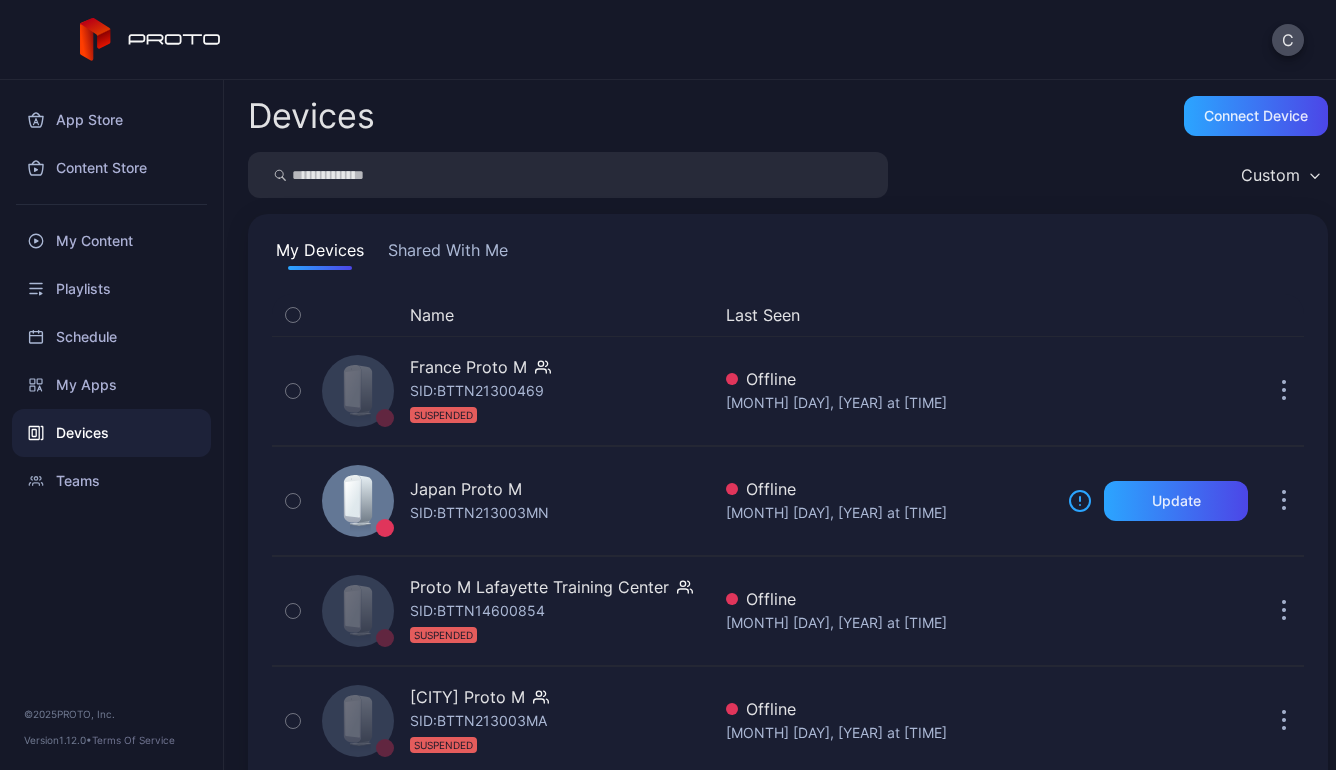 scroll, scrollTop: 373, scrollLeft: 0, axis: vertical 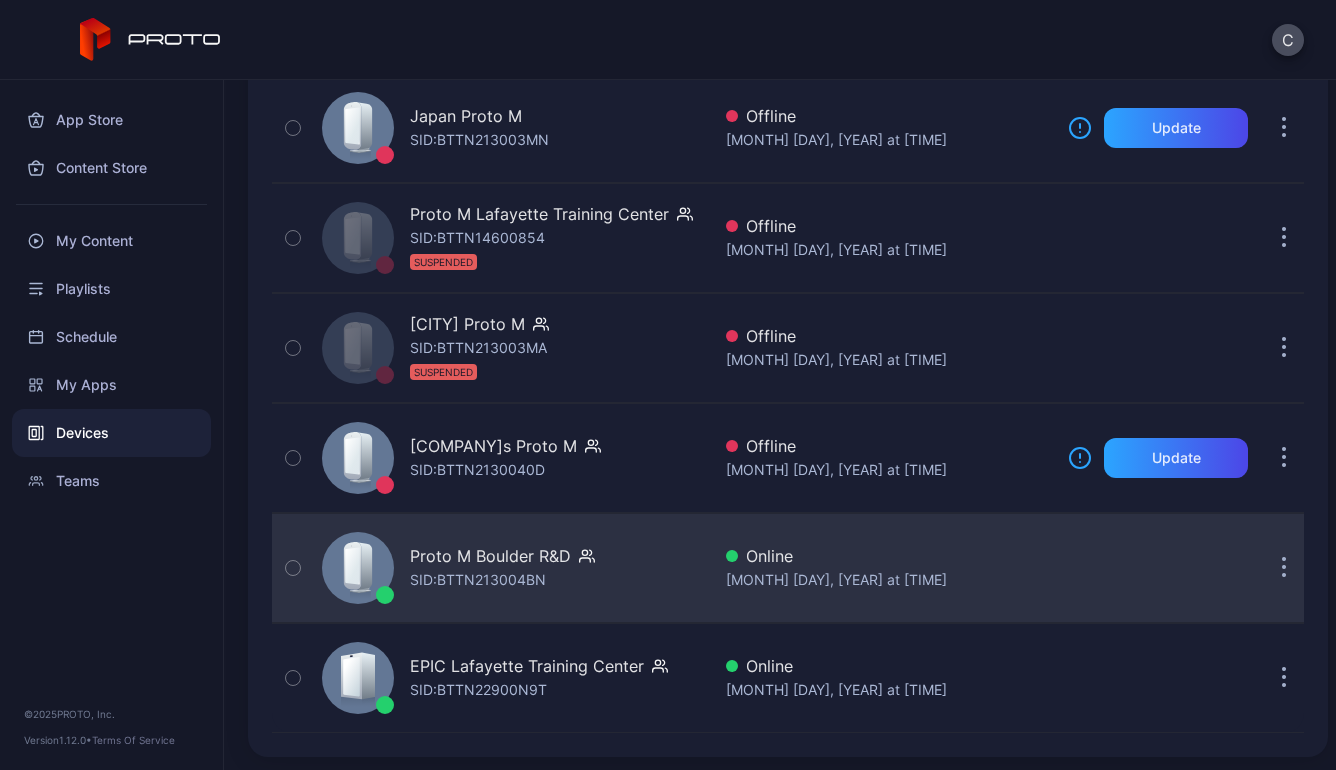 click on "Proto M Boulder R&D" at bounding box center (490, 556) 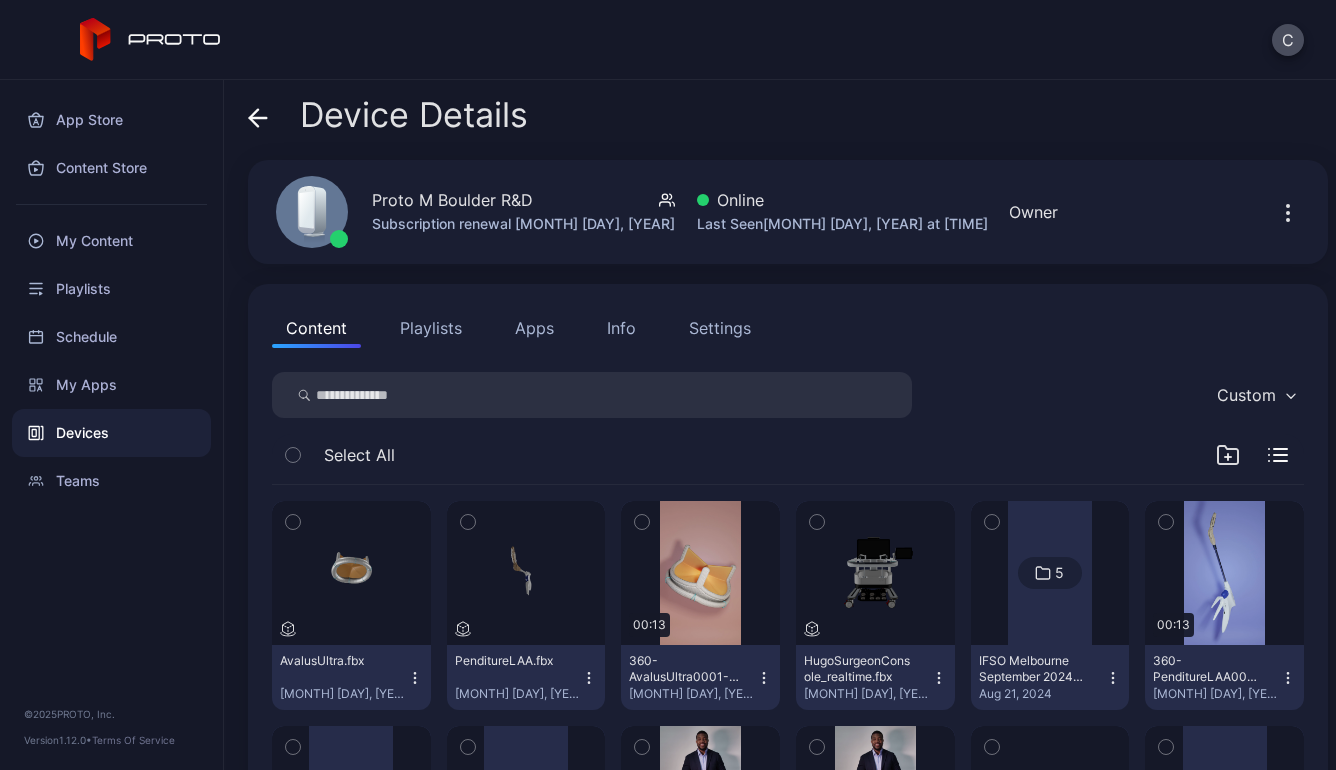 click on "Subscription renewal [MONTH] [DAY], [YEAR]" at bounding box center [523, 224] 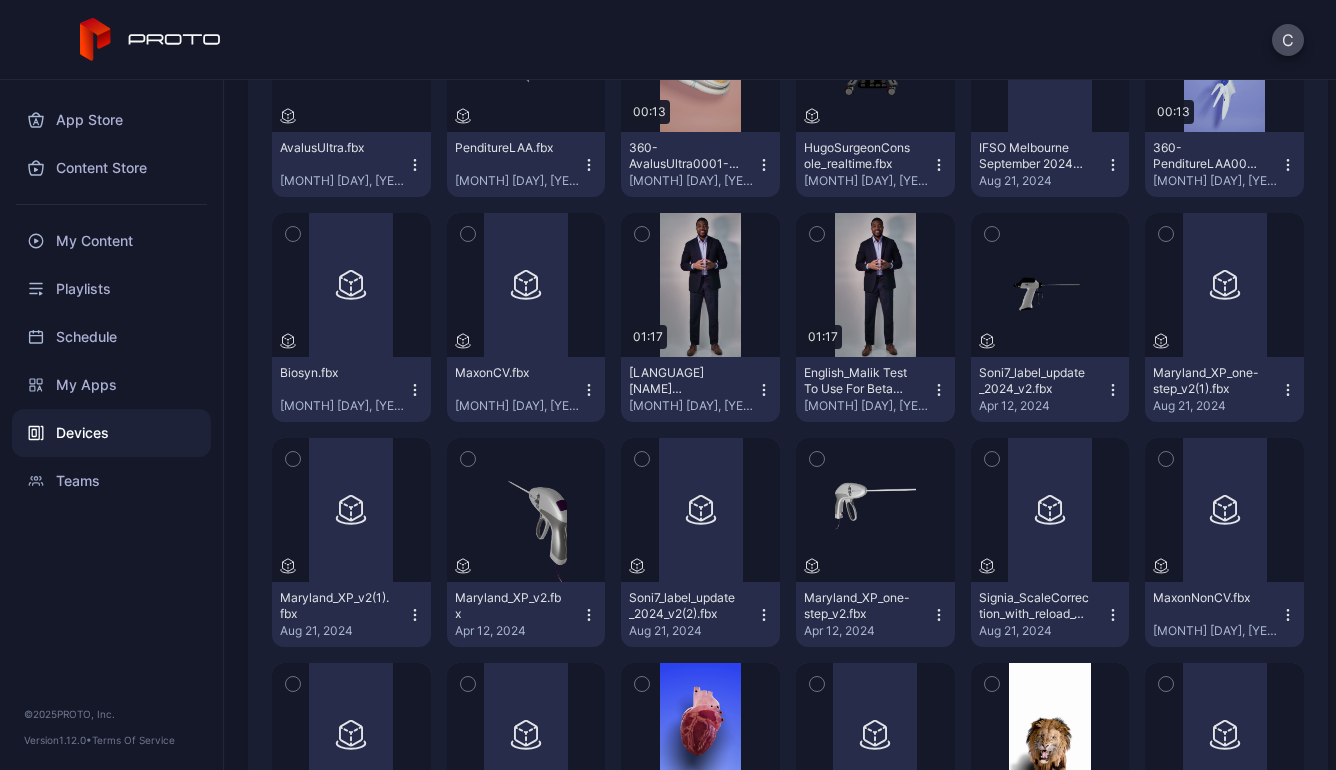 scroll, scrollTop: 271, scrollLeft: 0, axis: vertical 